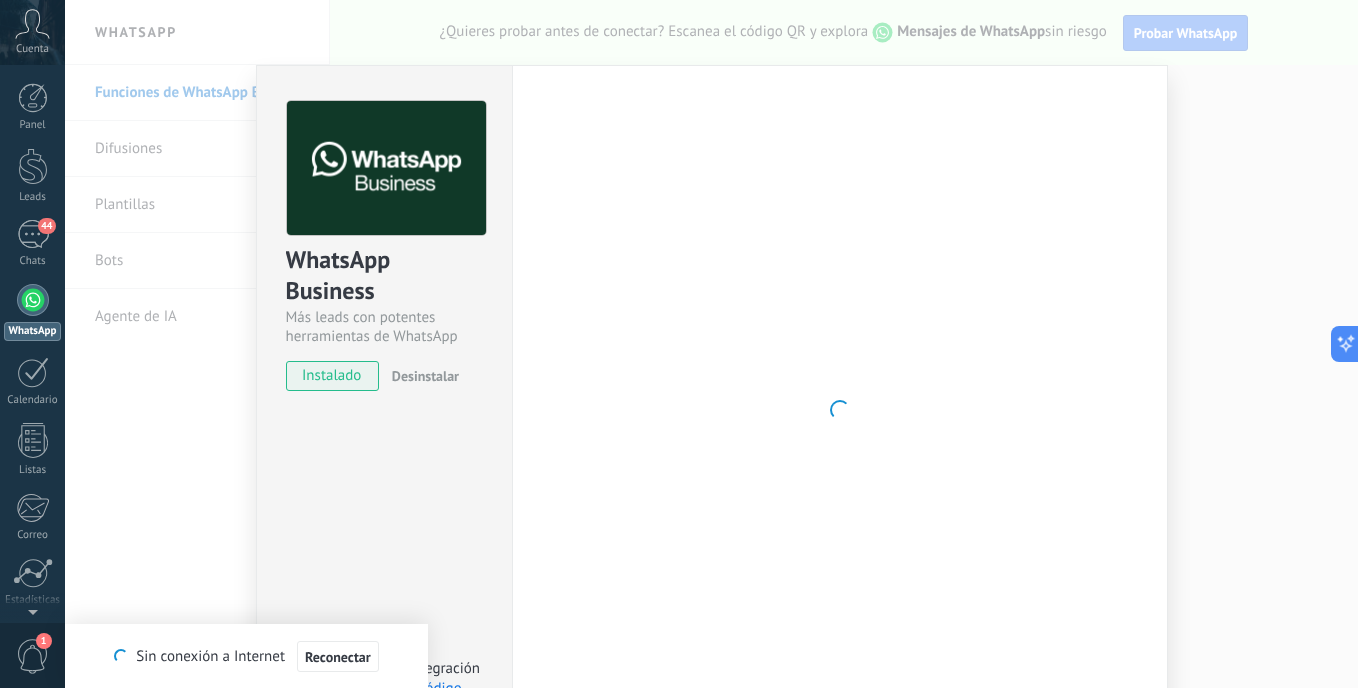 scroll, scrollTop: 0, scrollLeft: 0, axis: both 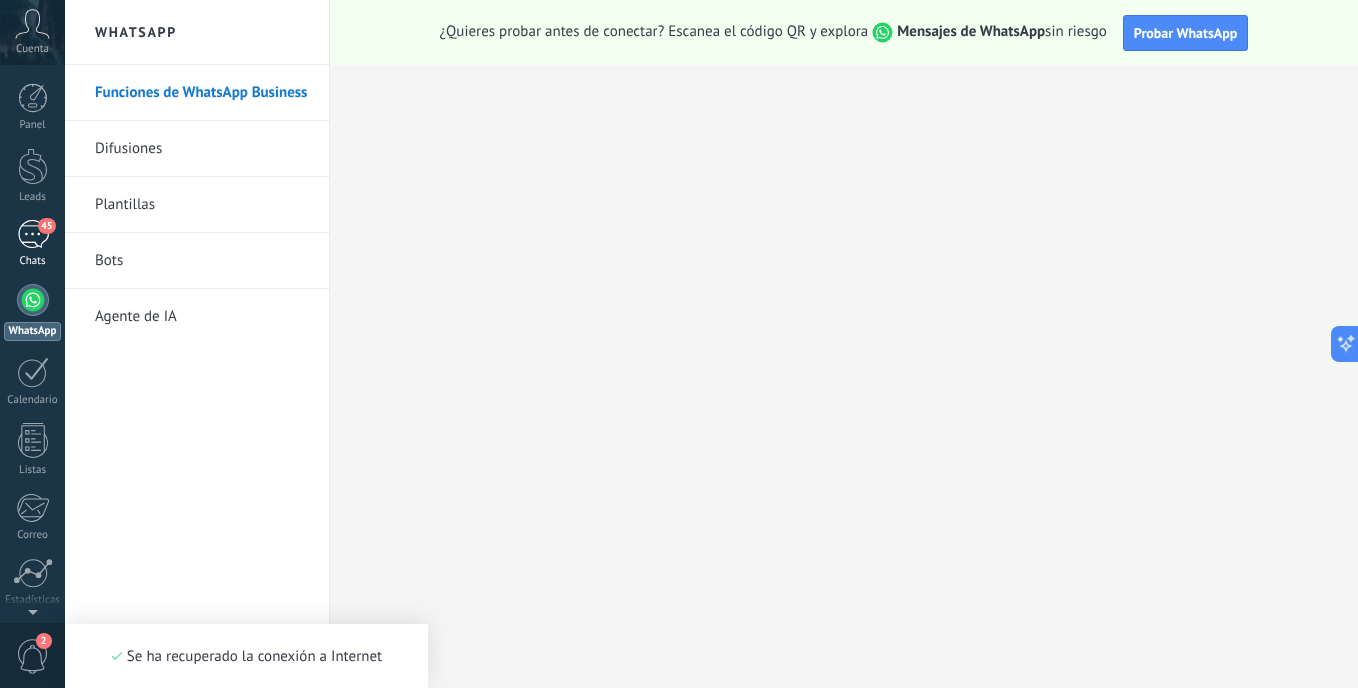 click on "Chats" at bounding box center [33, 261] 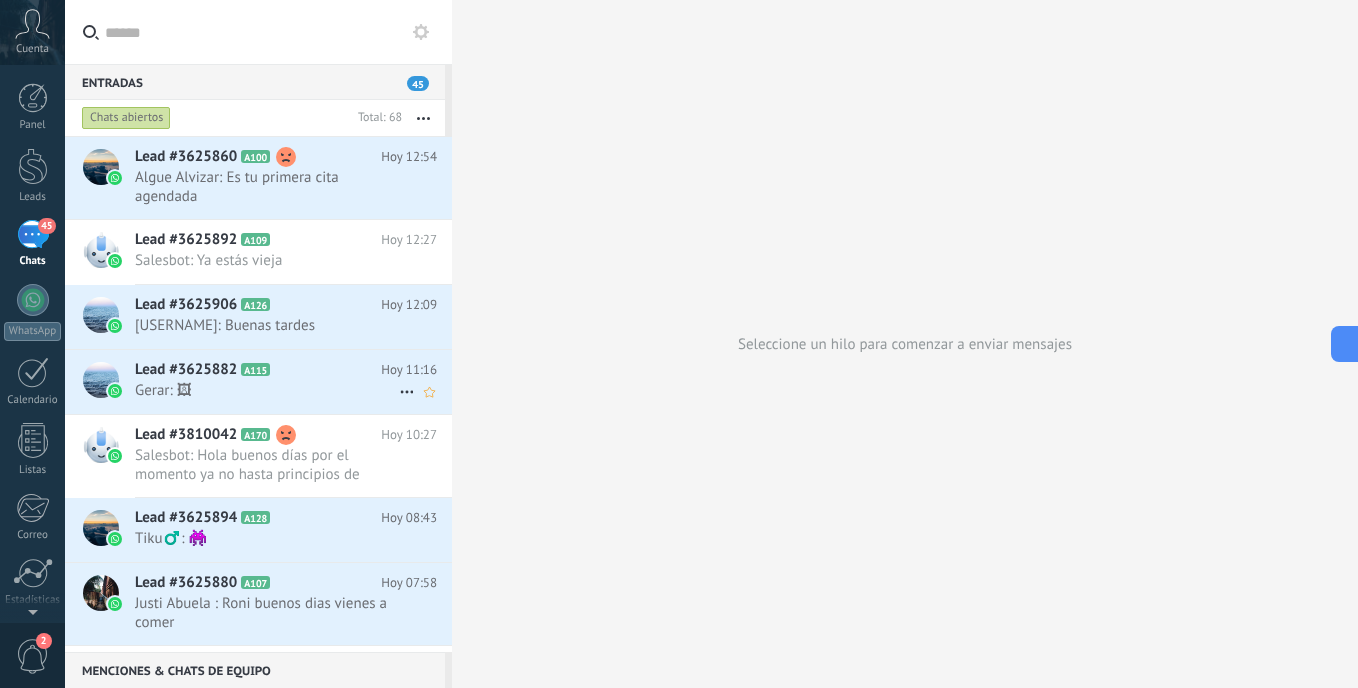 scroll, scrollTop: 0, scrollLeft: 0, axis: both 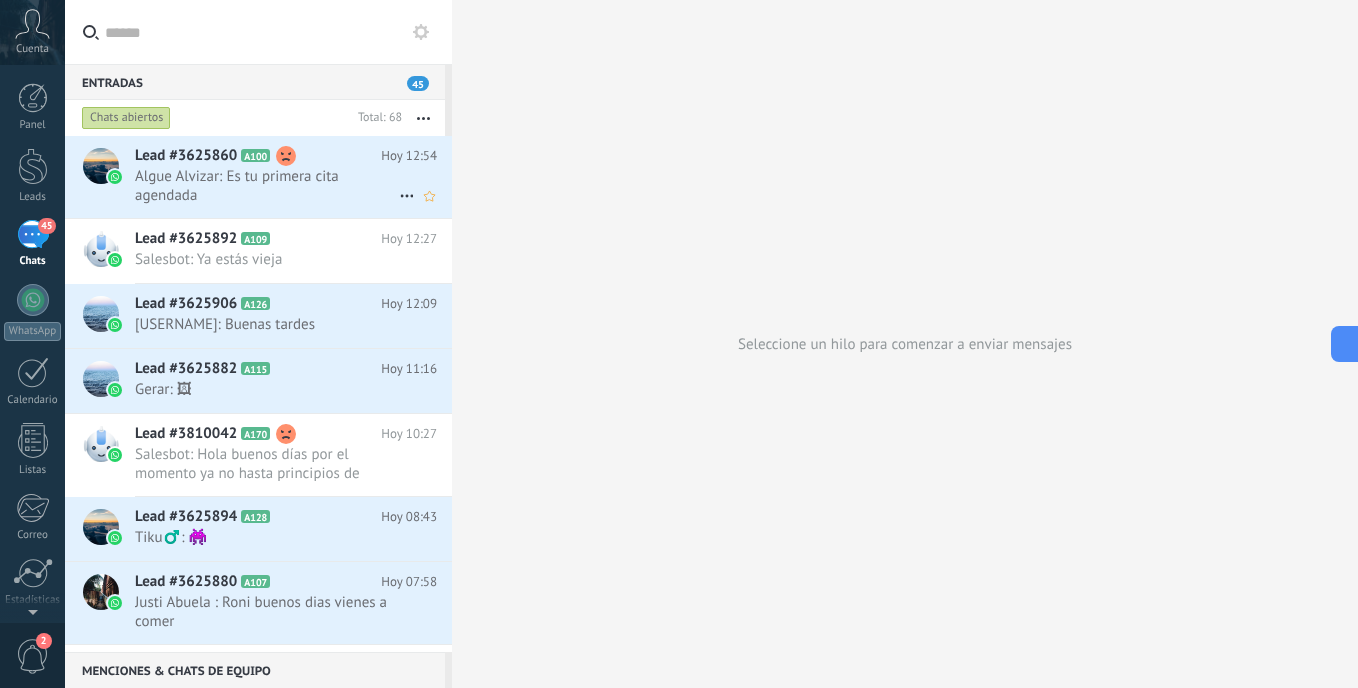 click 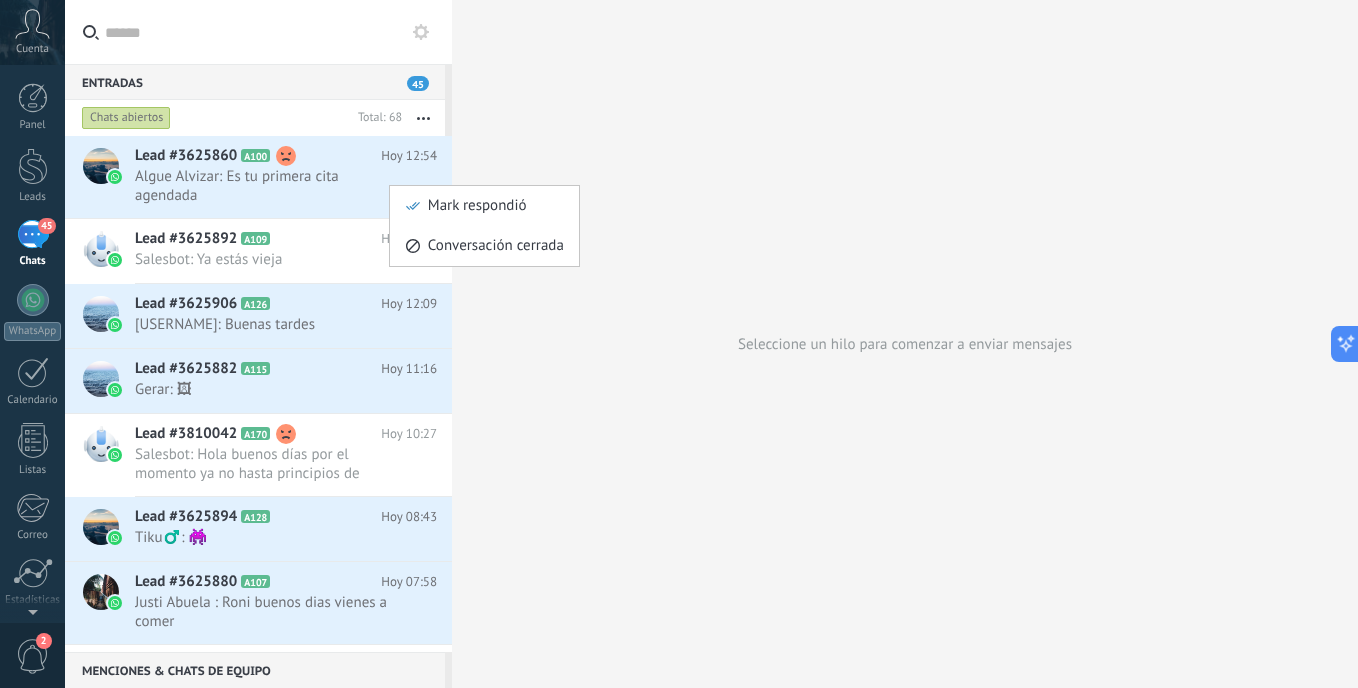 click at bounding box center [679, 344] 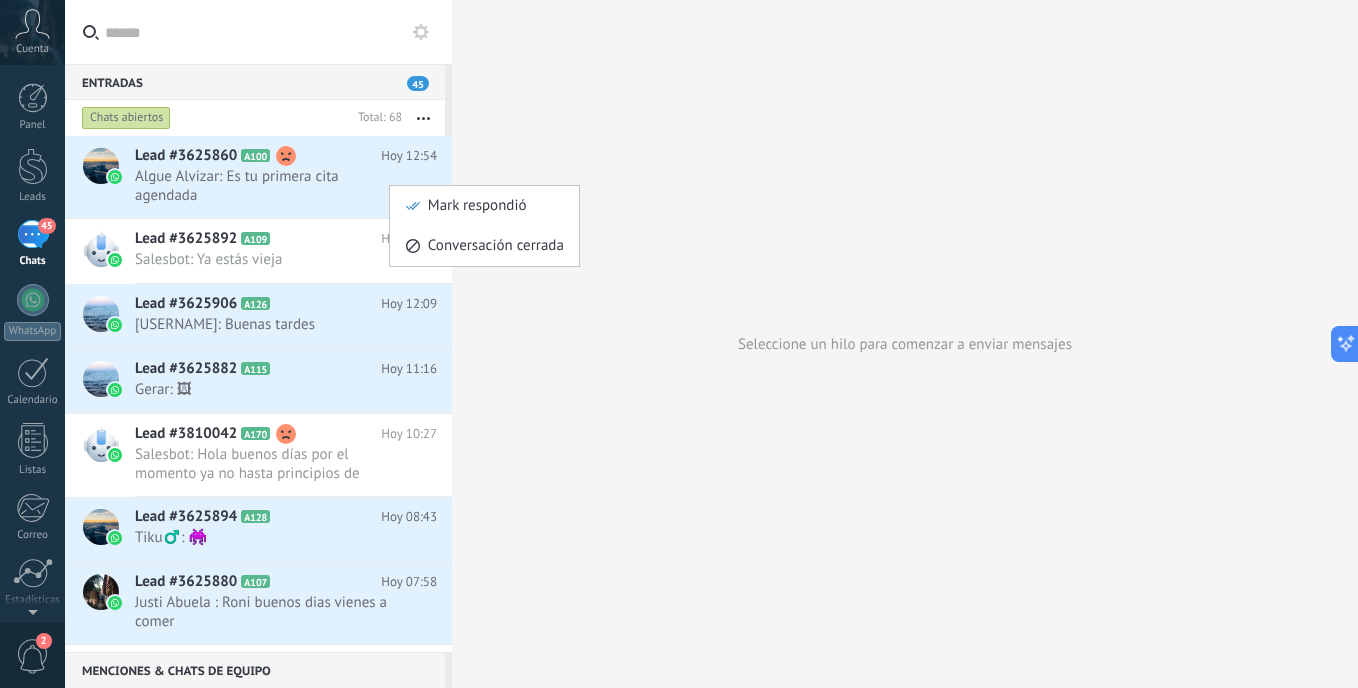 click on "Seleccione un hilo para comenzar a enviar mensajes" at bounding box center [905, 344] 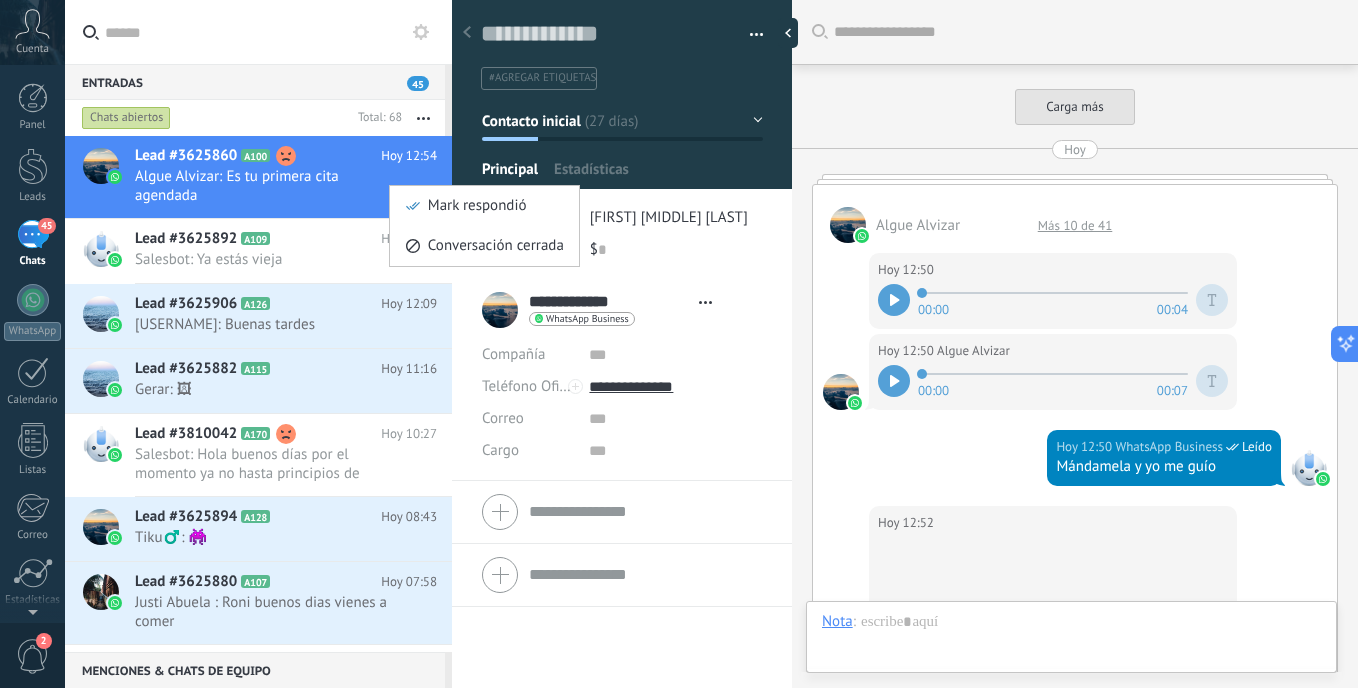 scroll, scrollTop: 942, scrollLeft: 0, axis: vertical 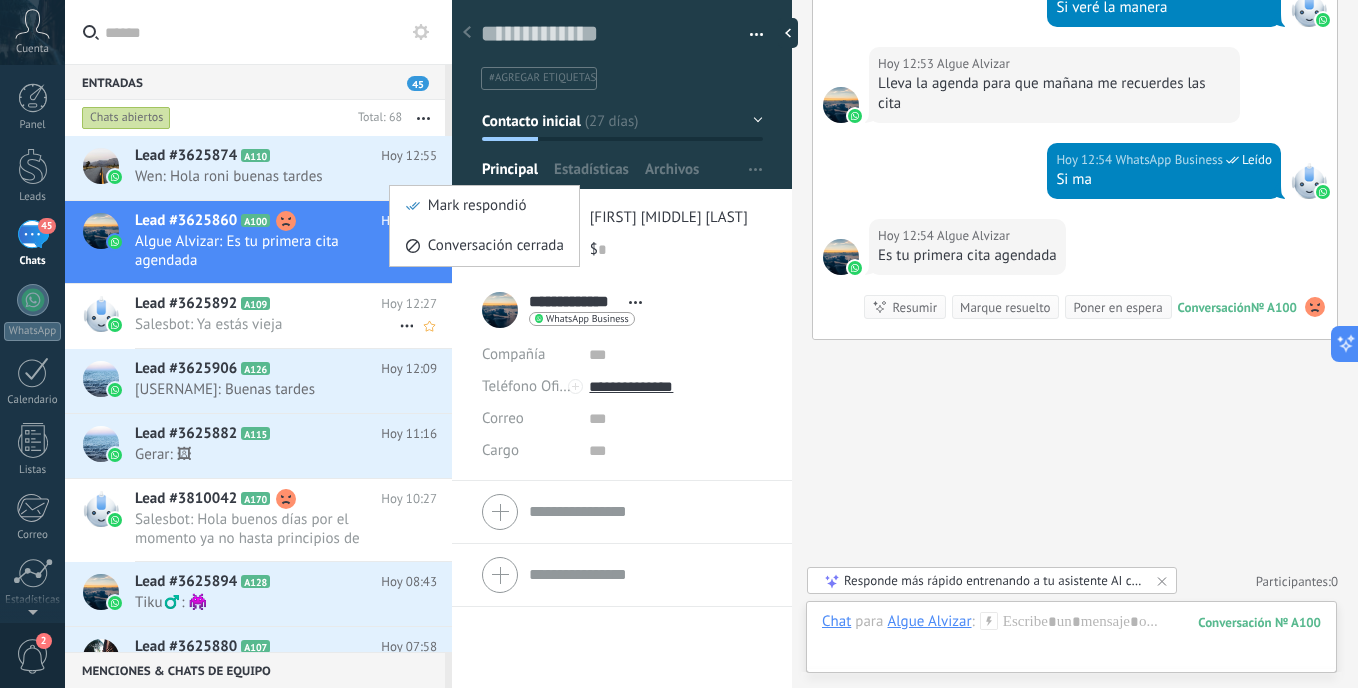 click on "Salesbot: Ya estás vieja" at bounding box center [267, 324] 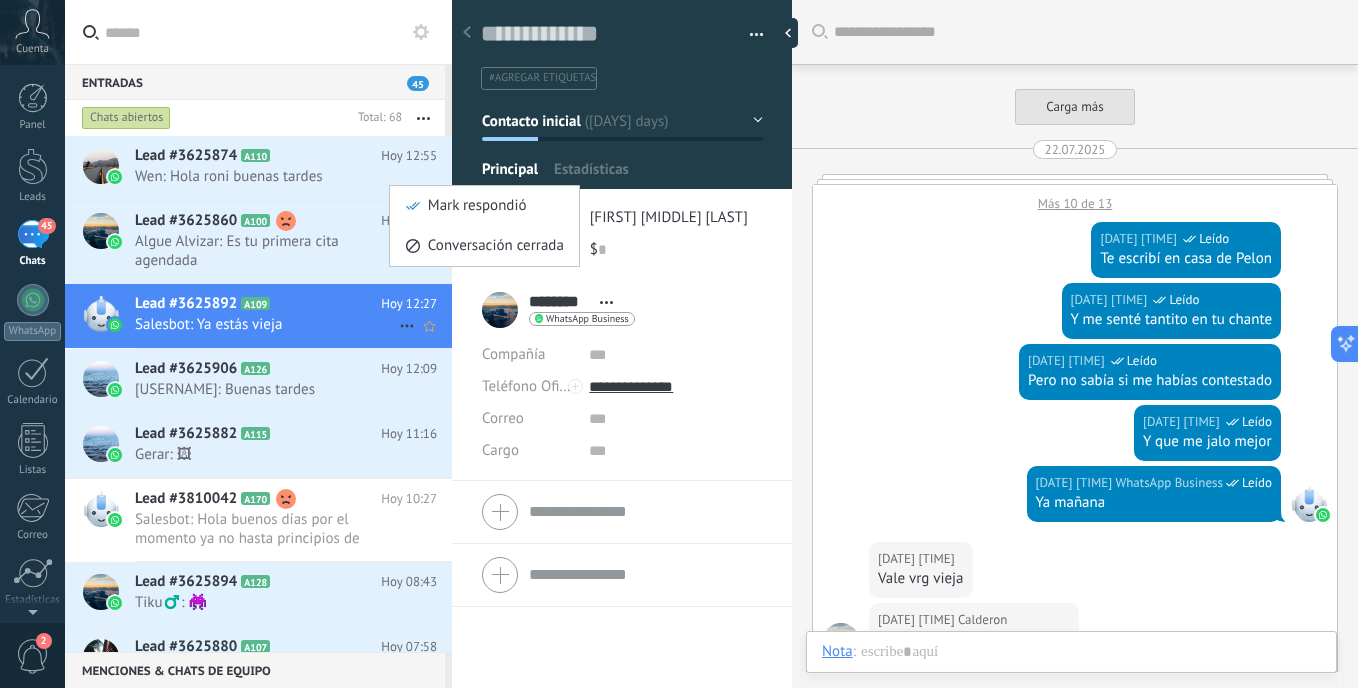 scroll, scrollTop: 30, scrollLeft: 0, axis: vertical 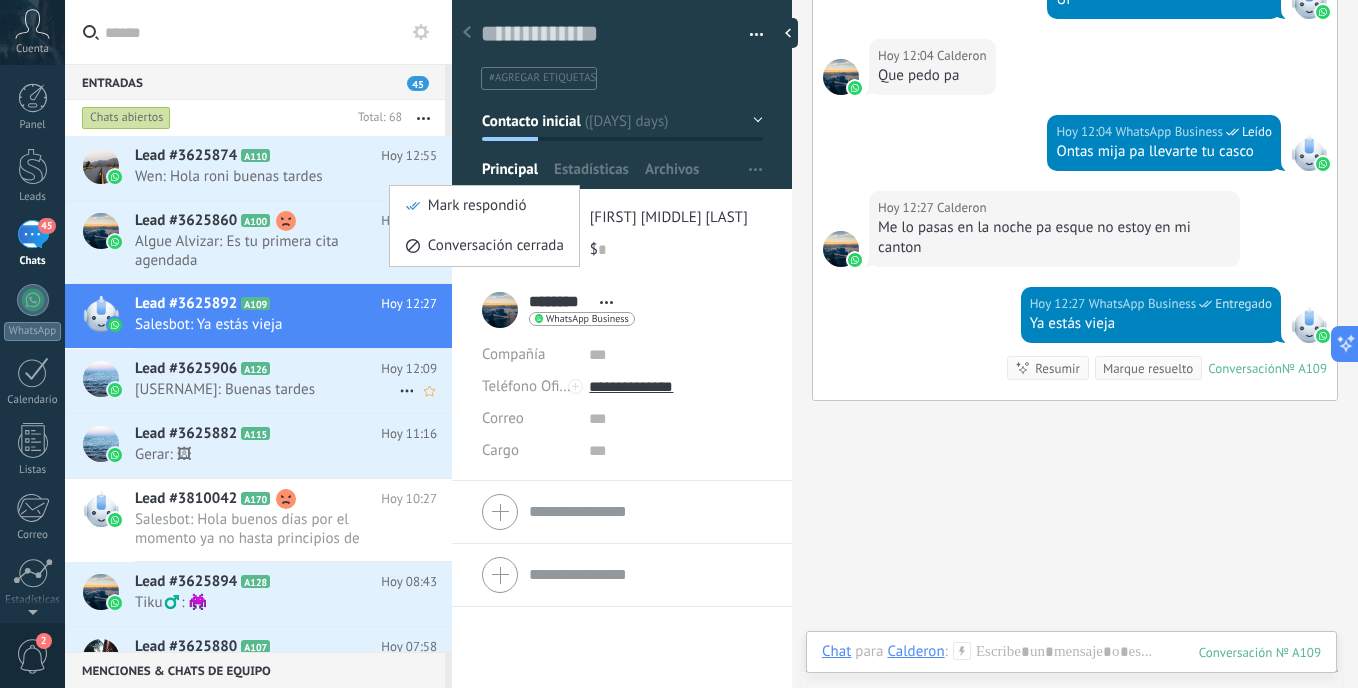 click on "[USERNAME]: Buenas tardes" at bounding box center [267, 389] 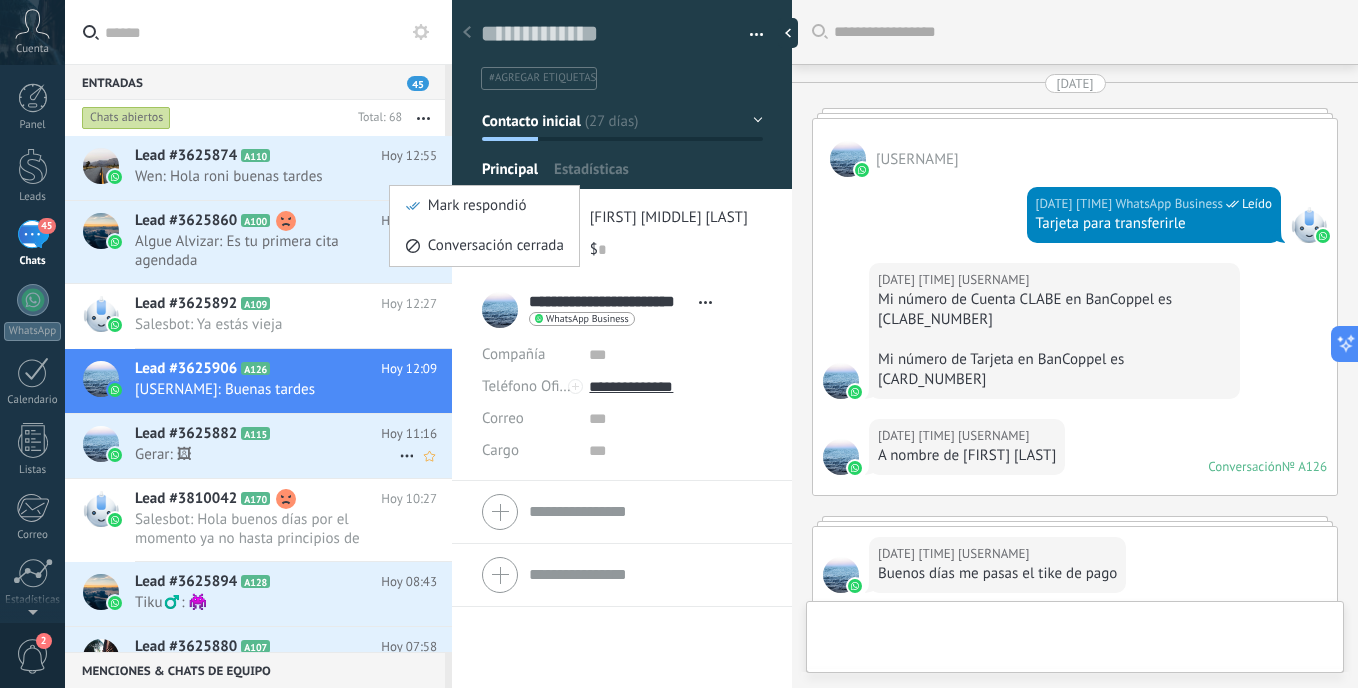 click on "Gerar: 🖼" at bounding box center (267, 454) 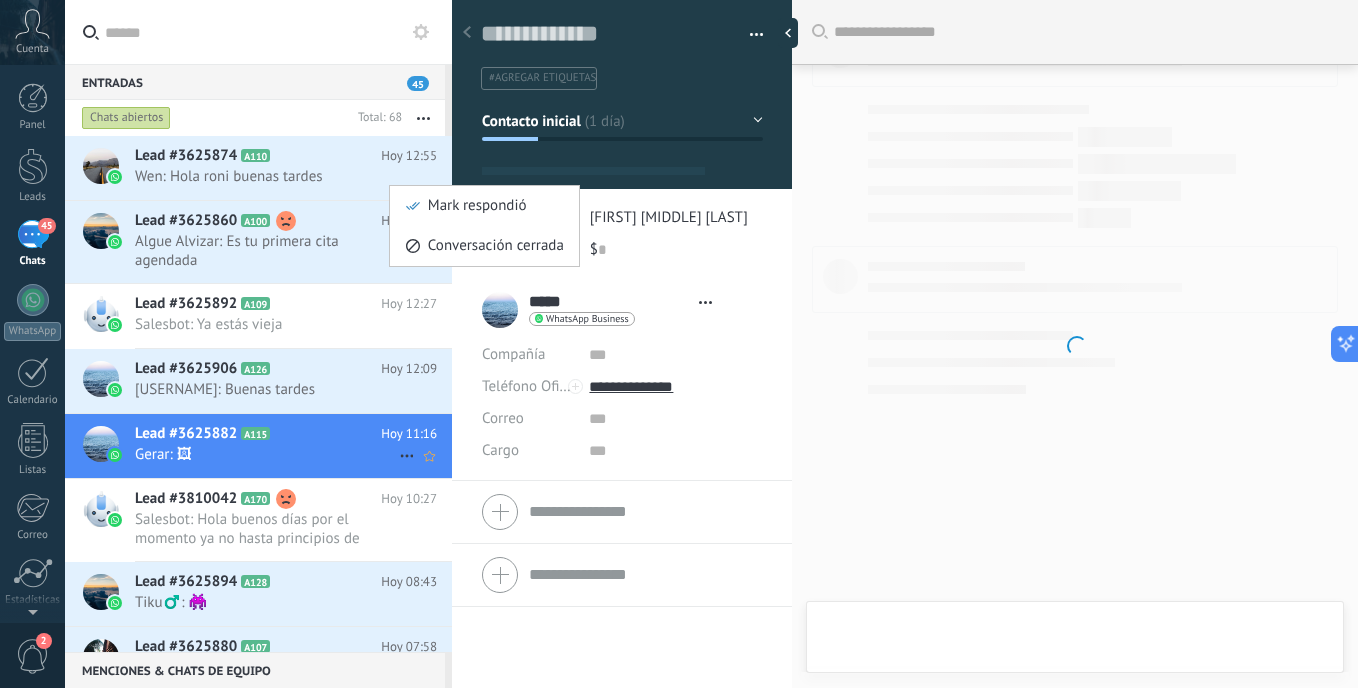 scroll, scrollTop: 30, scrollLeft: 0, axis: vertical 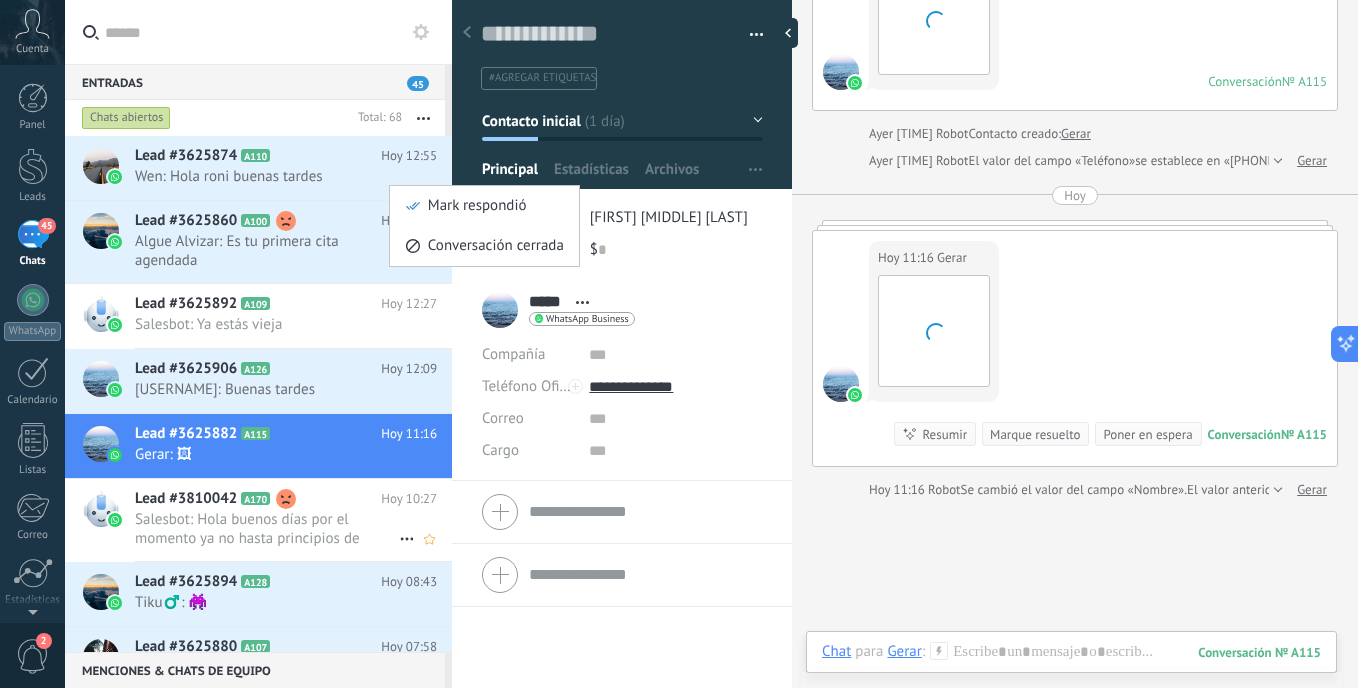 click on "Salesbot: Hola buenos días por el momento ya no hasta principios de septiembre" at bounding box center (267, 529) 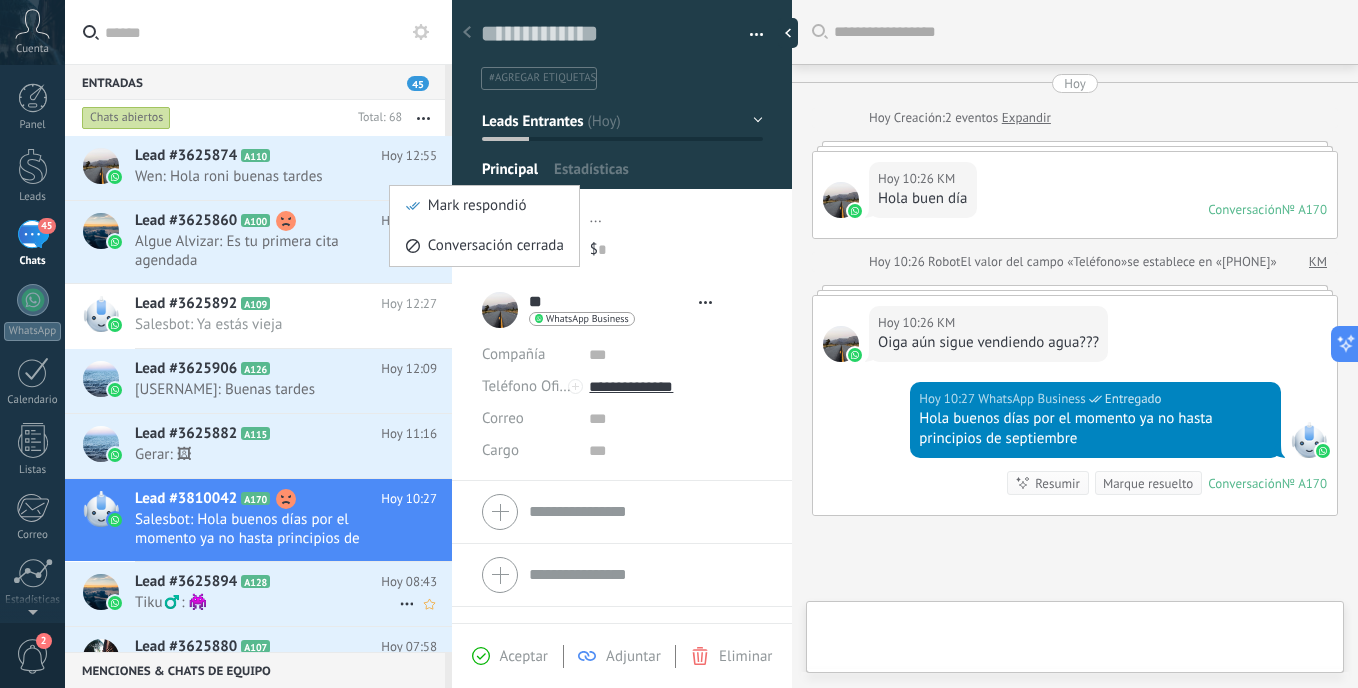 type on "**********" 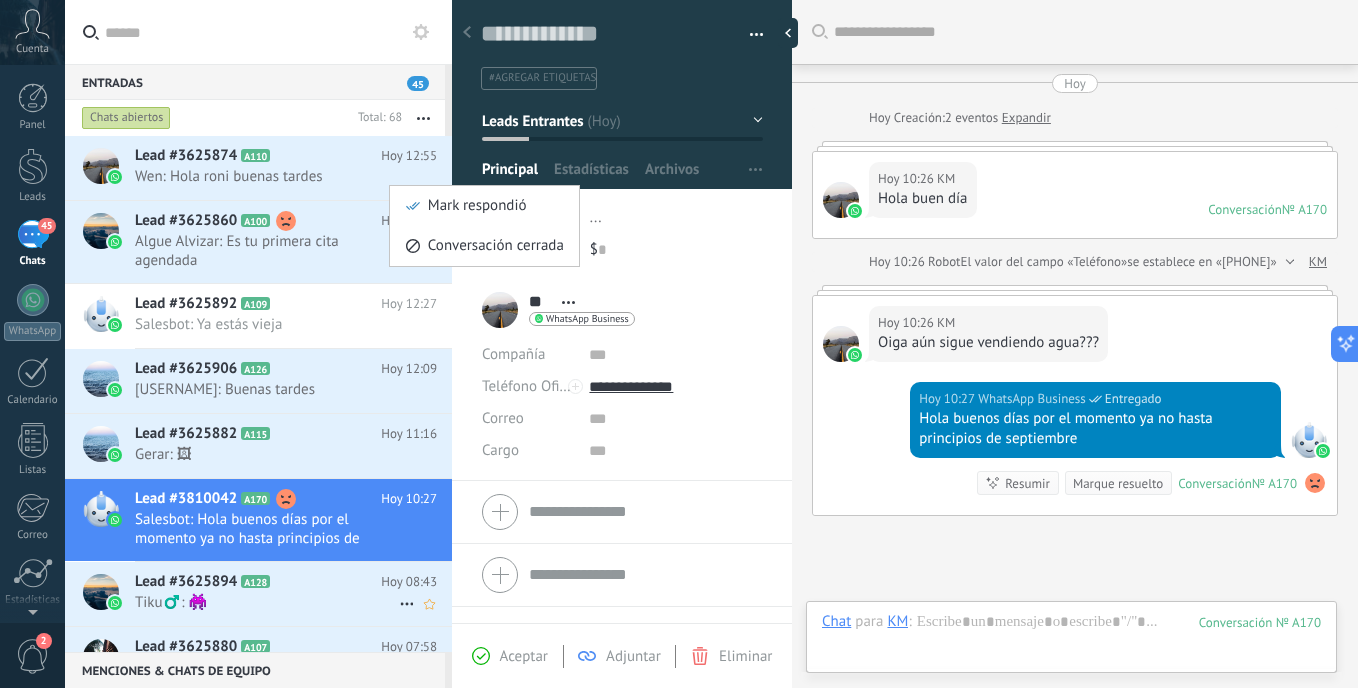 scroll, scrollTop: 30, scrollLeft: 0, axis: vertical 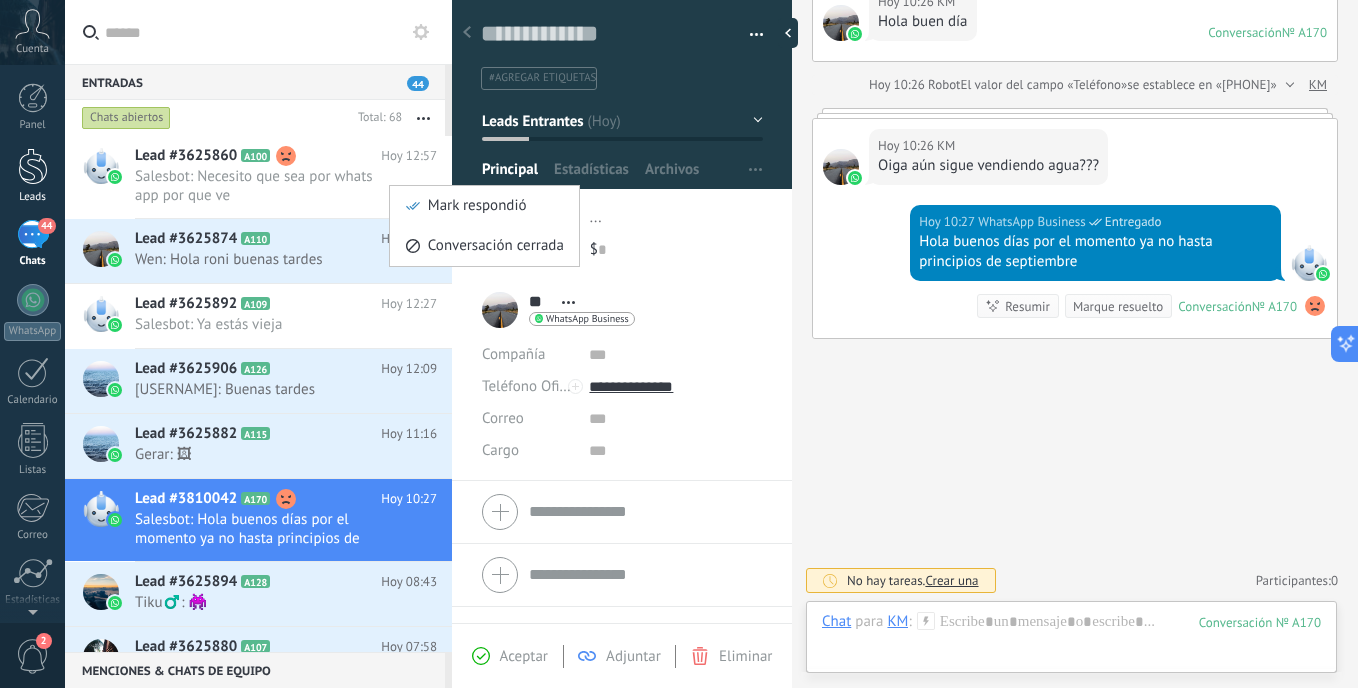 click on "Leads" at bounding box center (32, 176) 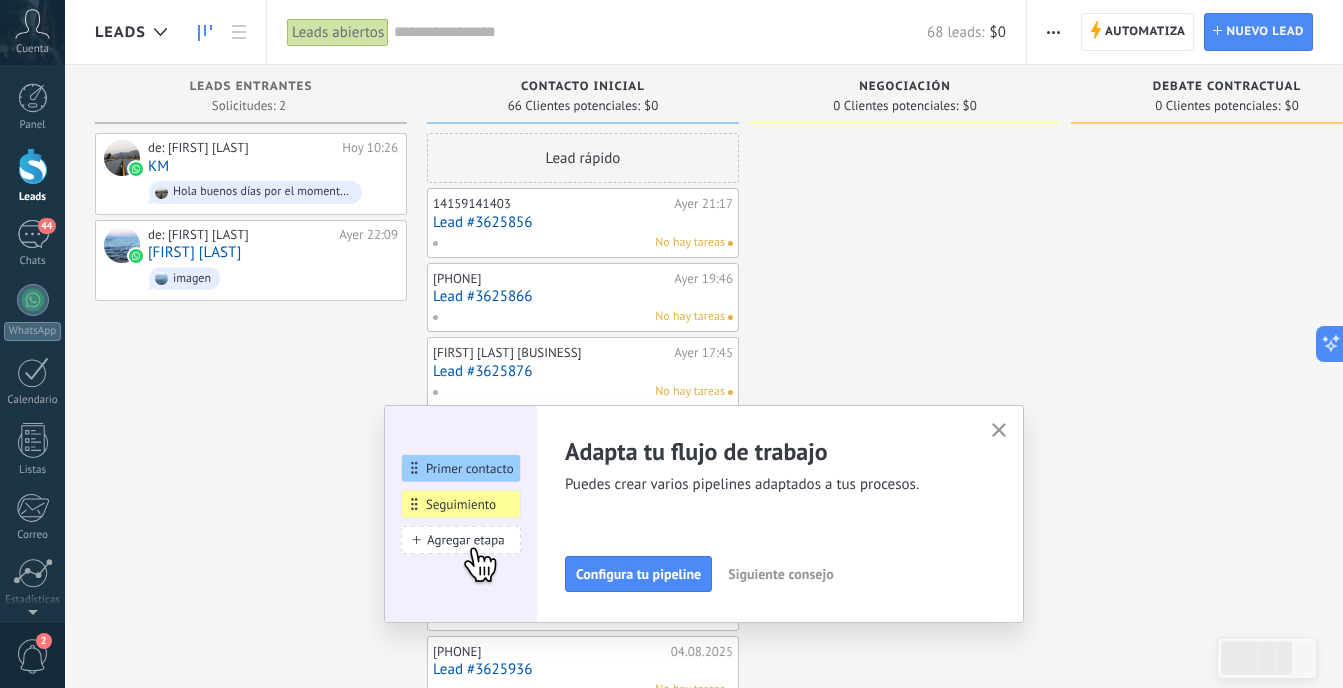 click on "Panel
Leads
44
Chats
WhatsApp
Clientes" at bounding box center (65, 344) 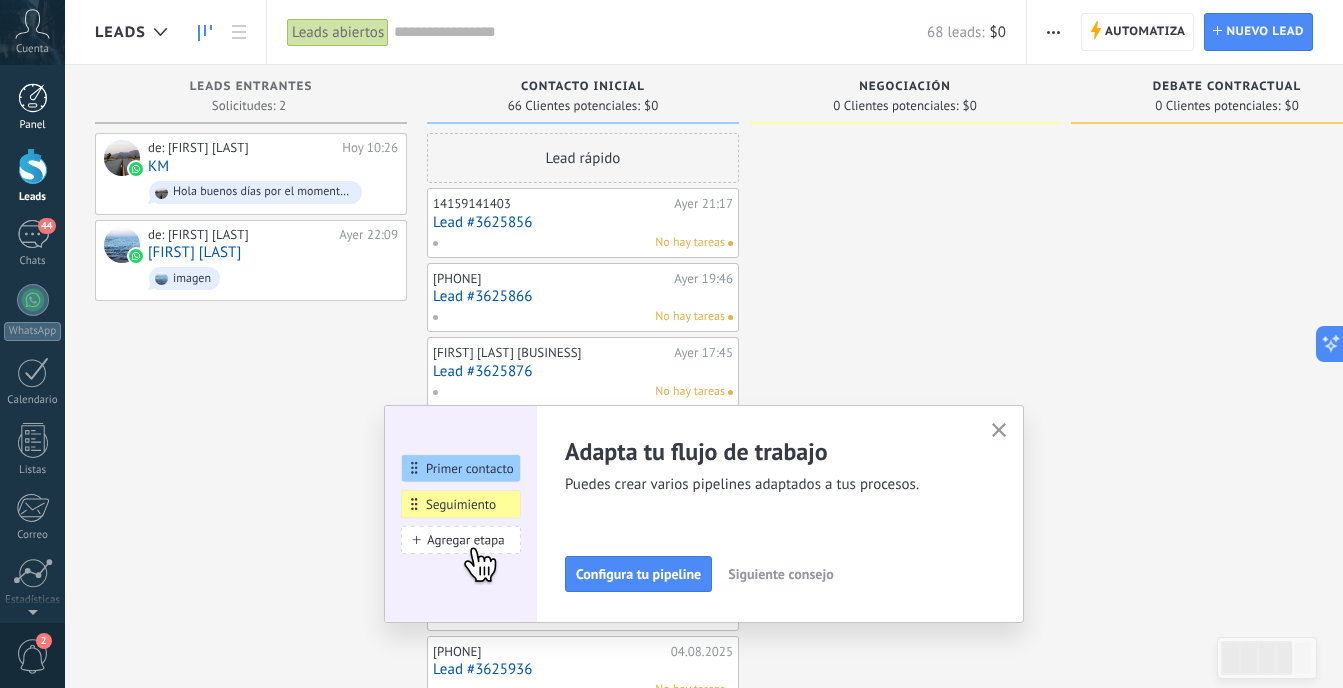 click at bounding box center [33, 98] 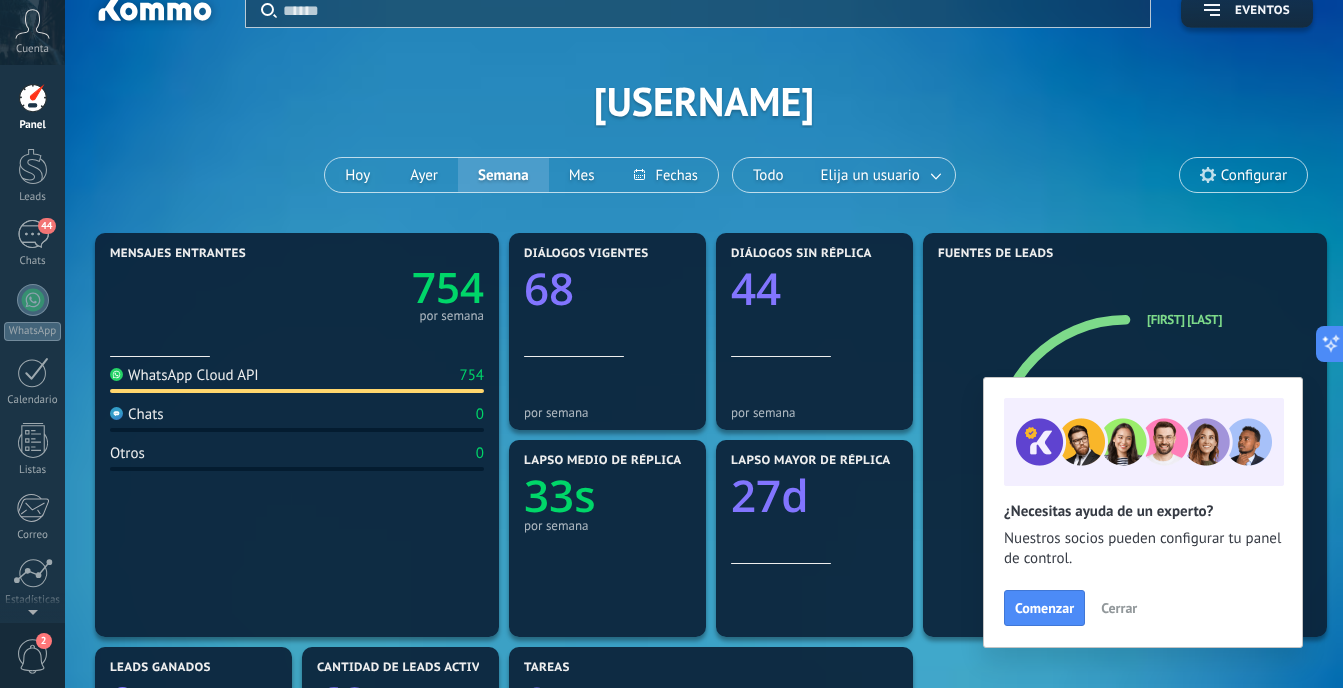 scroll, scrollTop: 0, scrollLeft: 0, axis: both 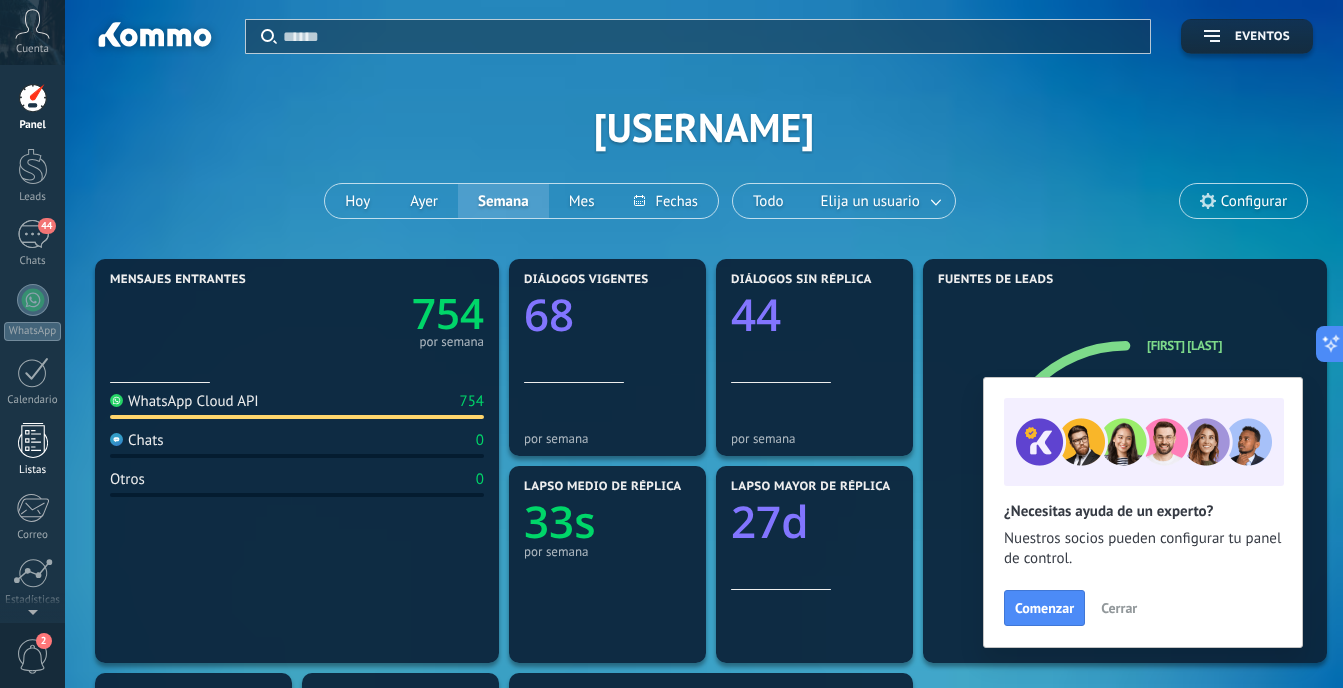 click at bounding box center [33, 440] 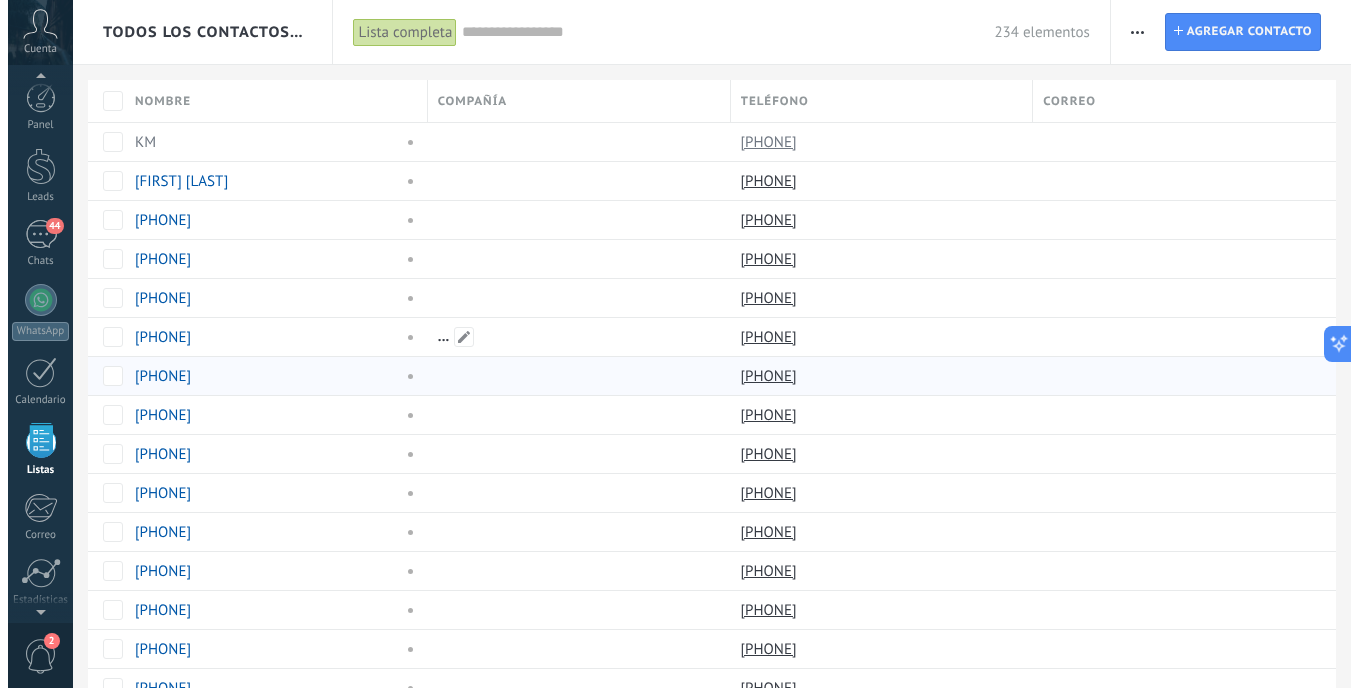 scroll, scrollTop: 124, scrollLeft: 0, axis: vertical 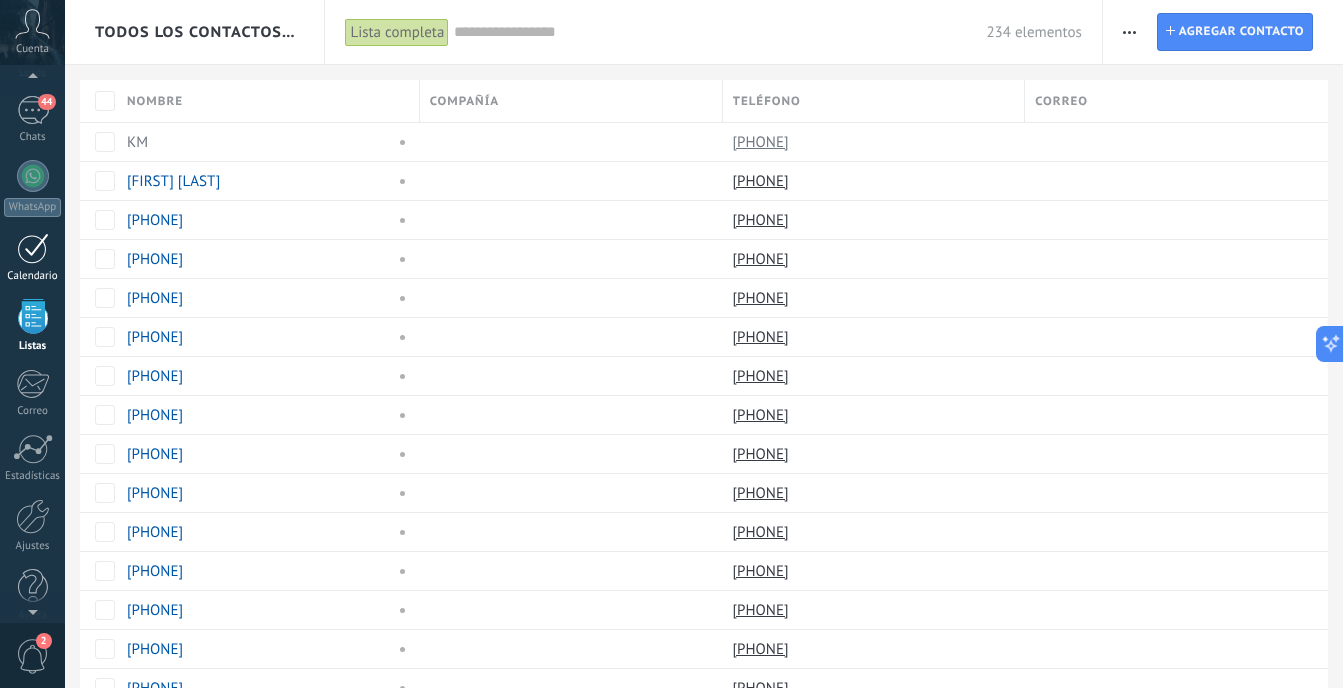 click at bounding box center (33, 248) 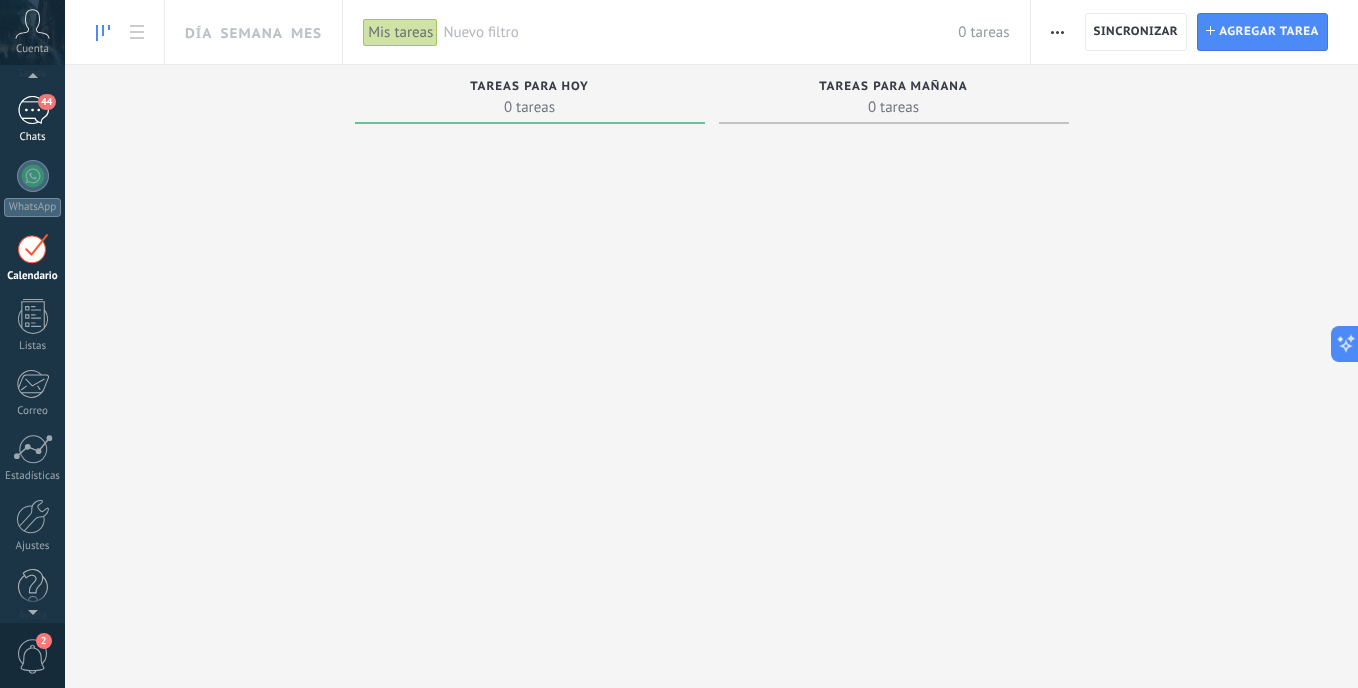 click on "44" at bounding box center [33, 110] 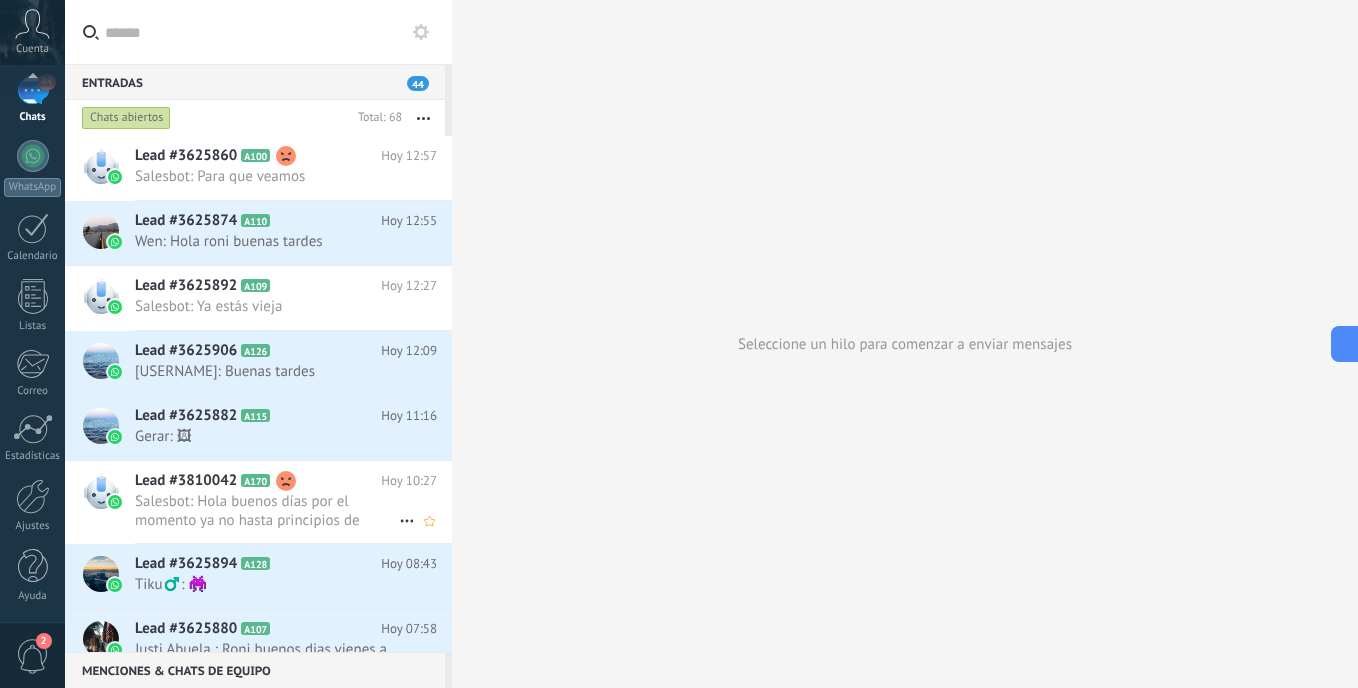 scroll, scrollTop: 0, scrollLeft: 0, axis: both 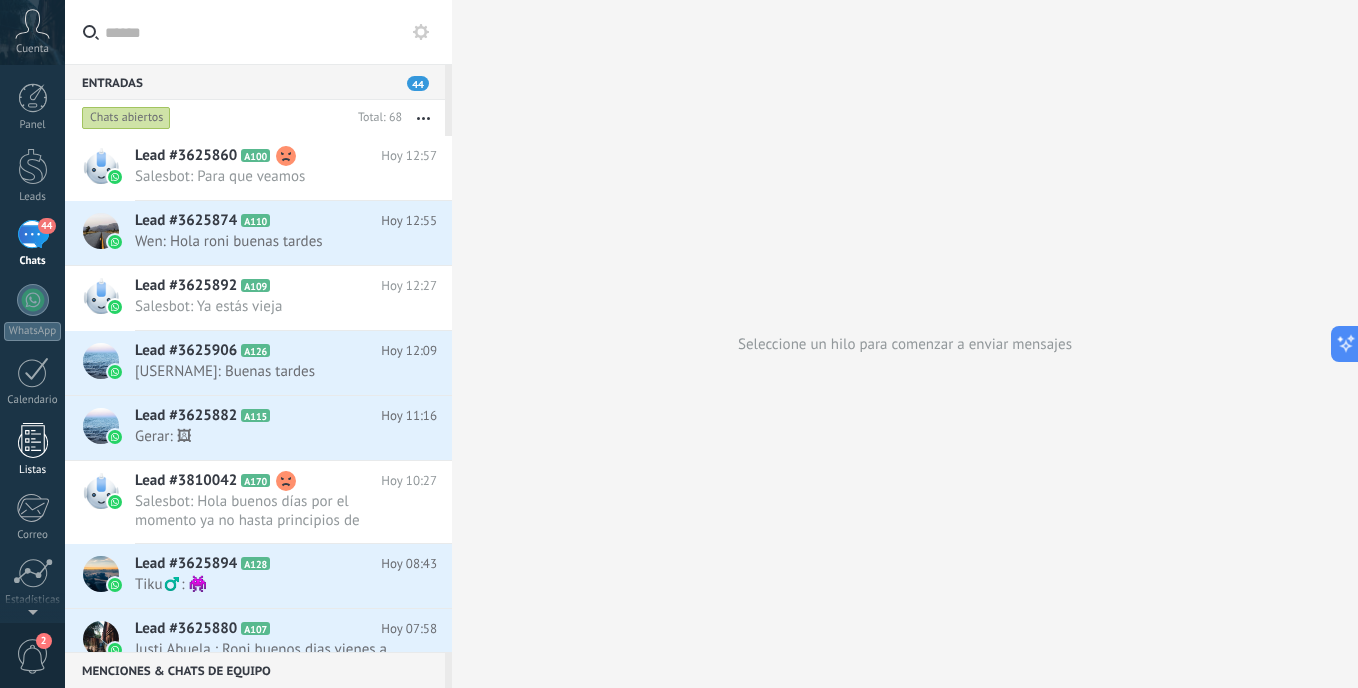 click at bounding box center (33, 440) 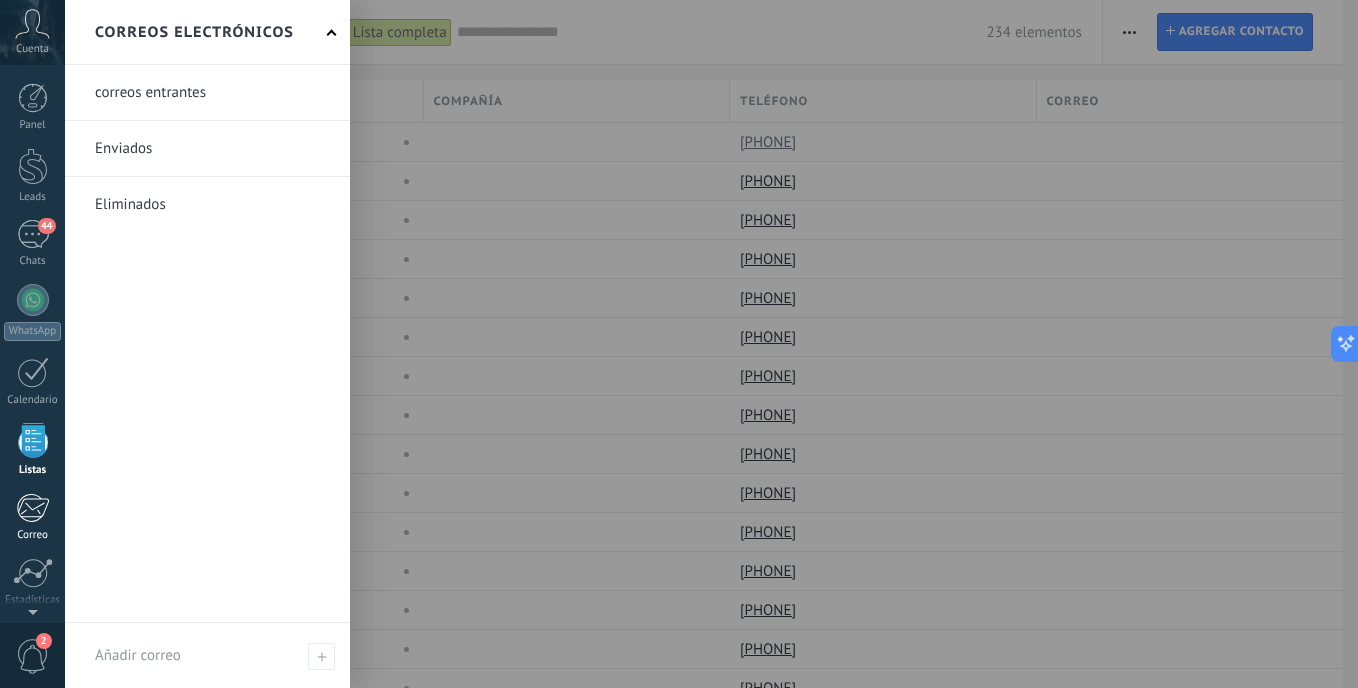 click on "Correo" at bounding box center [33, 535] 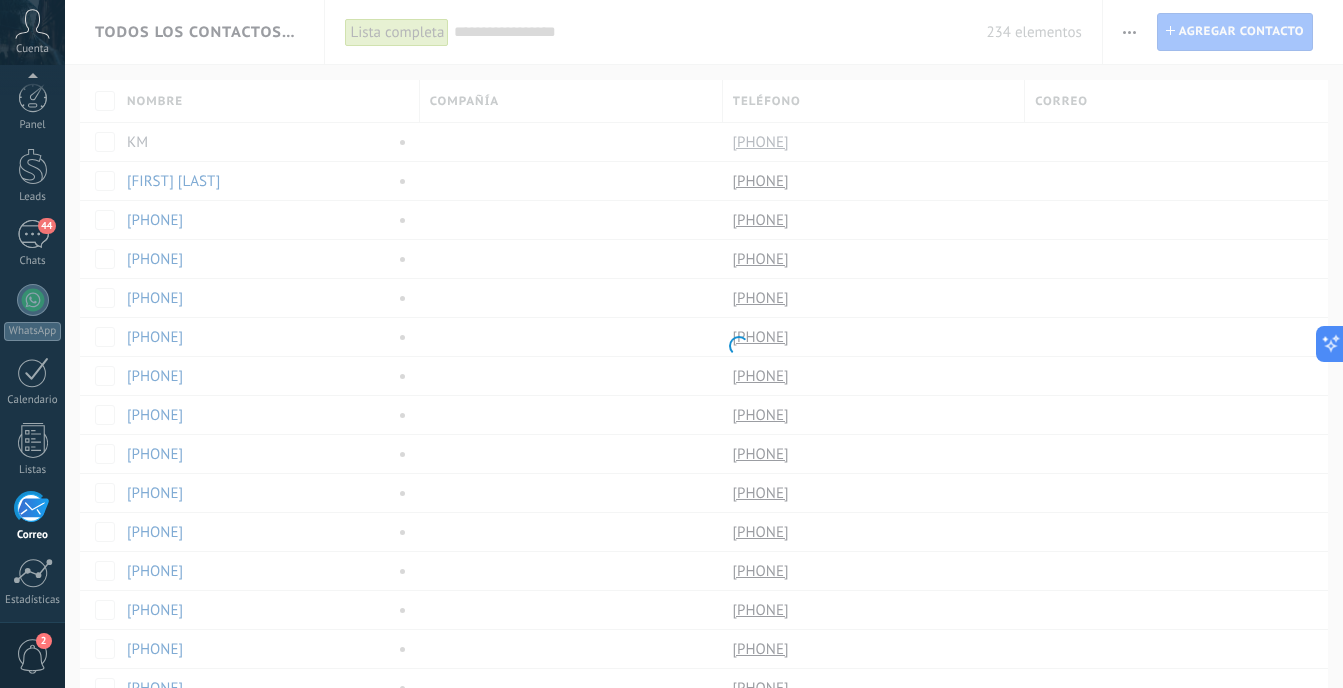 scroll, scrollTop: 144, scrollLeft: 0, axis: vertical 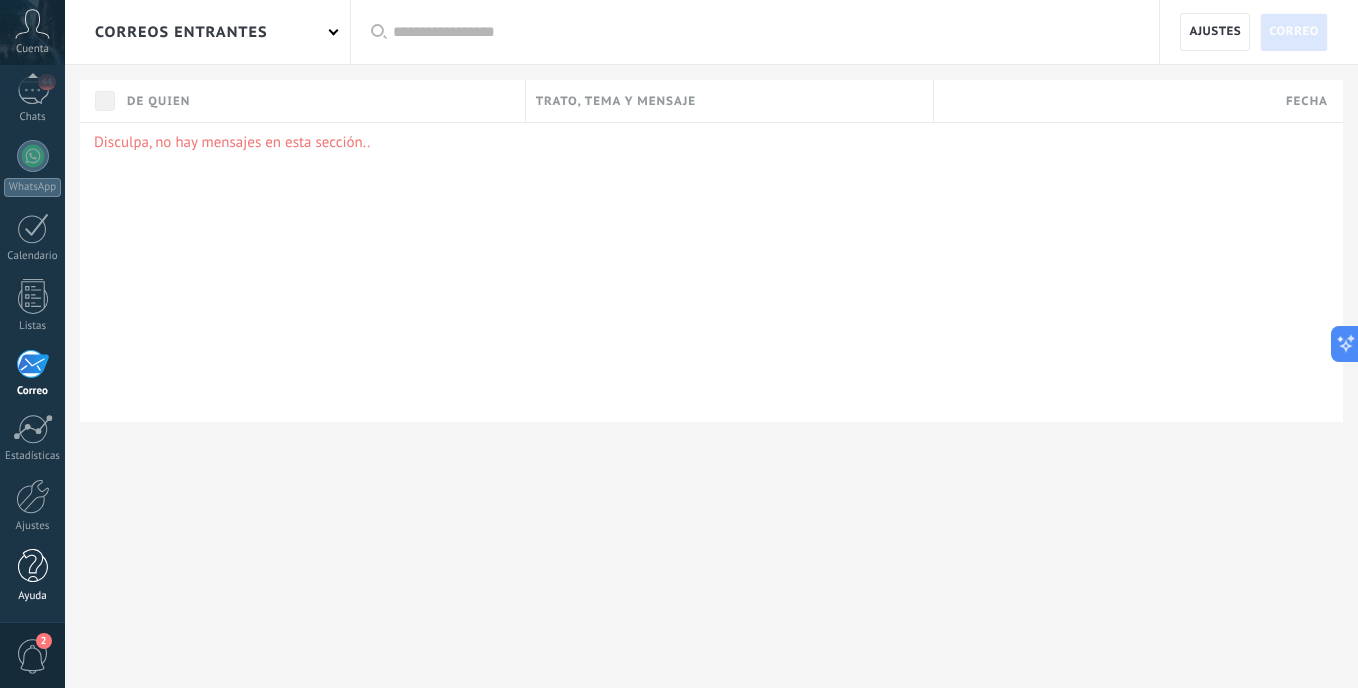 click at bounding box center [33, 566] 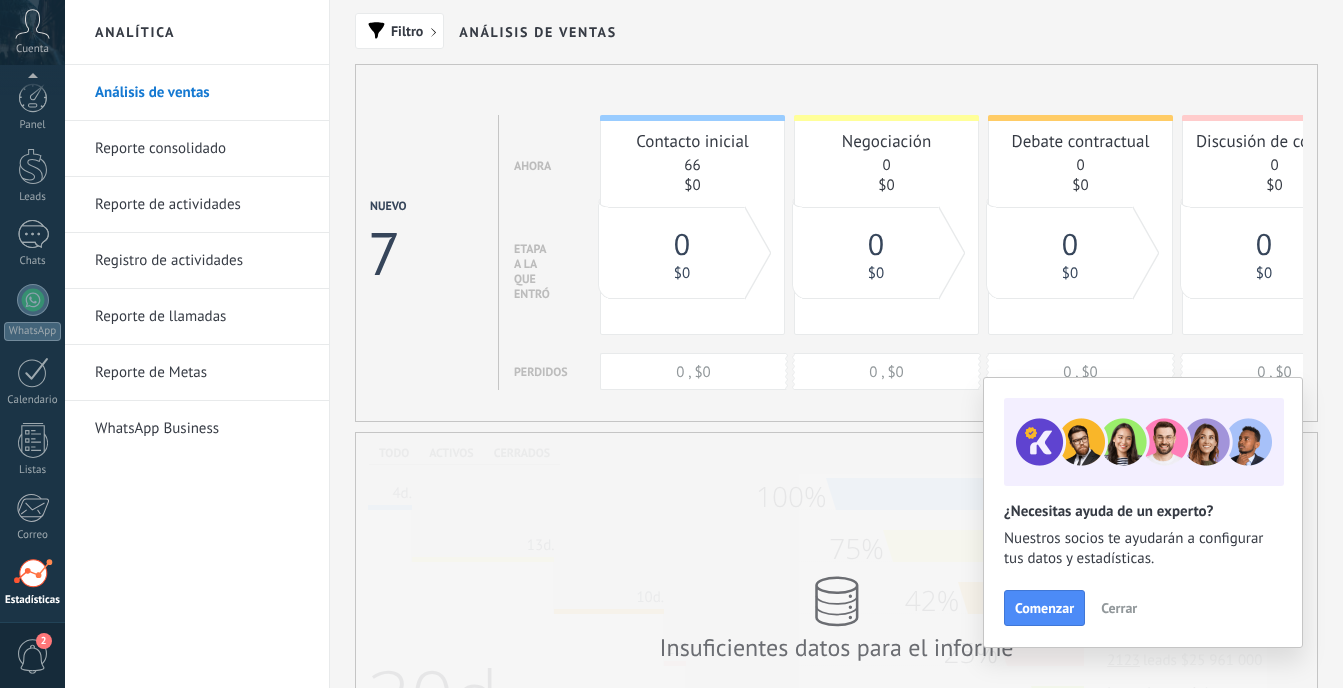 scroll, scrollTop: 0, scrollLeft: 0, axis: both 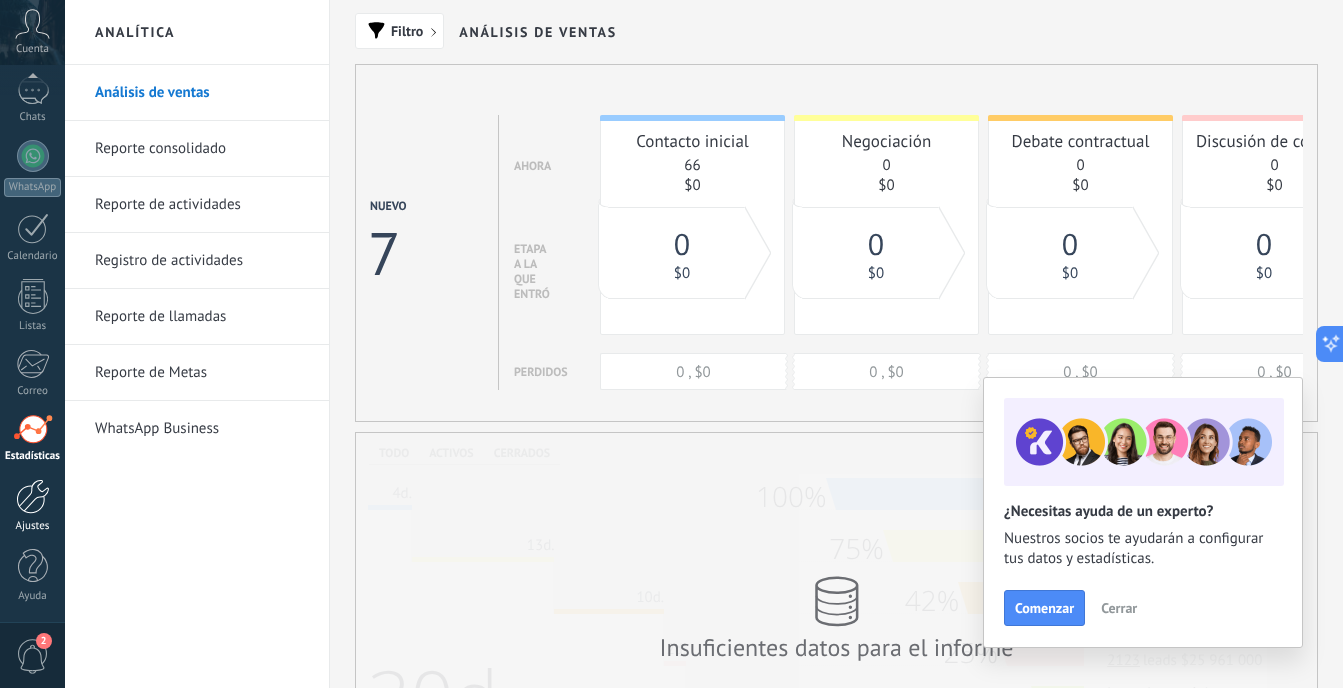 click on "Ajustes" at bounding box center [32, 506] 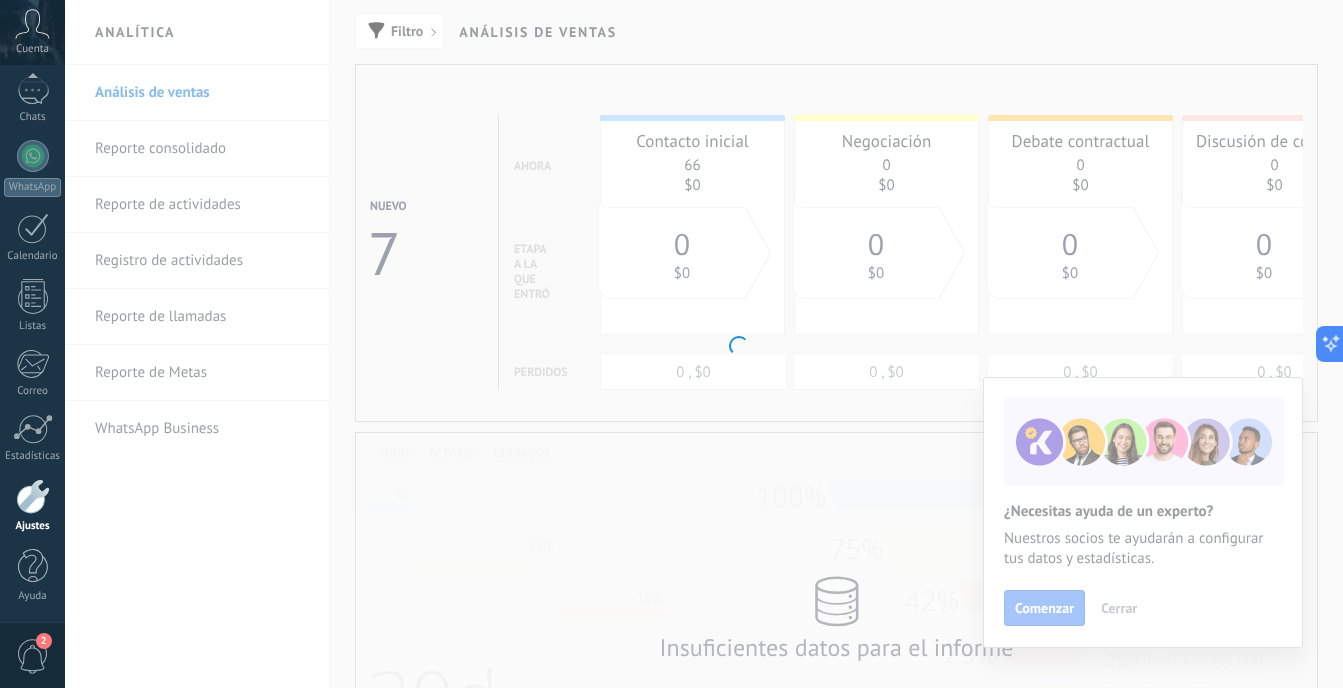 scroll, scrollTop: 0, scrollLeft: 0, axis: both 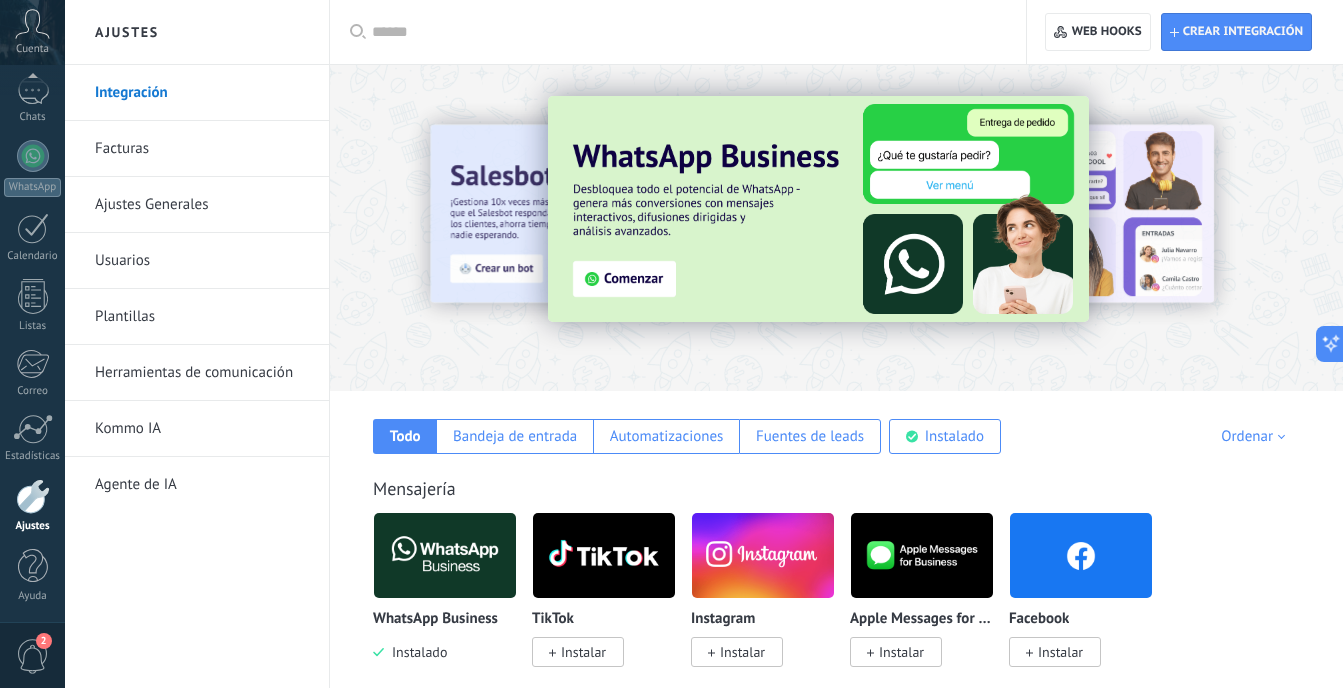 click on "Instalar" at bounding box center (1060, 652) 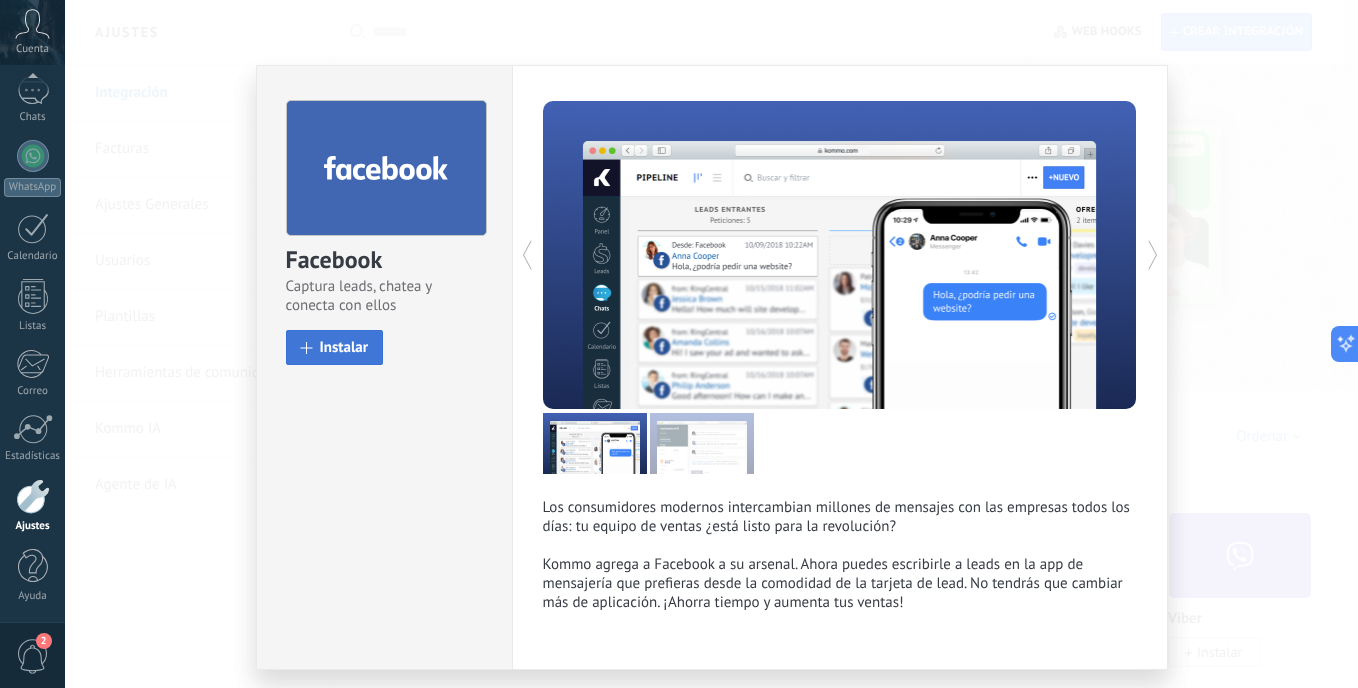 click on "Instalar" at bounding box center [344, 347] 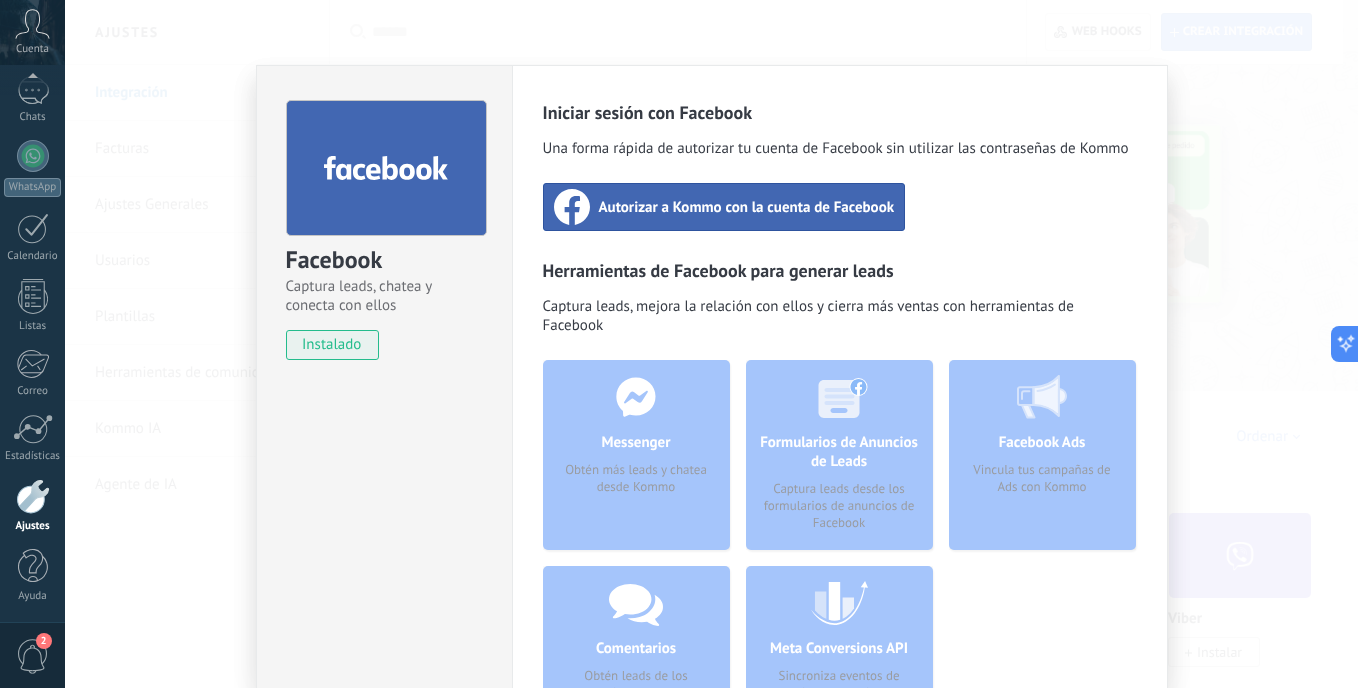 click on "Autorizar a Kommo con la cuenta de Facebook" at bounding box center (747, 207) 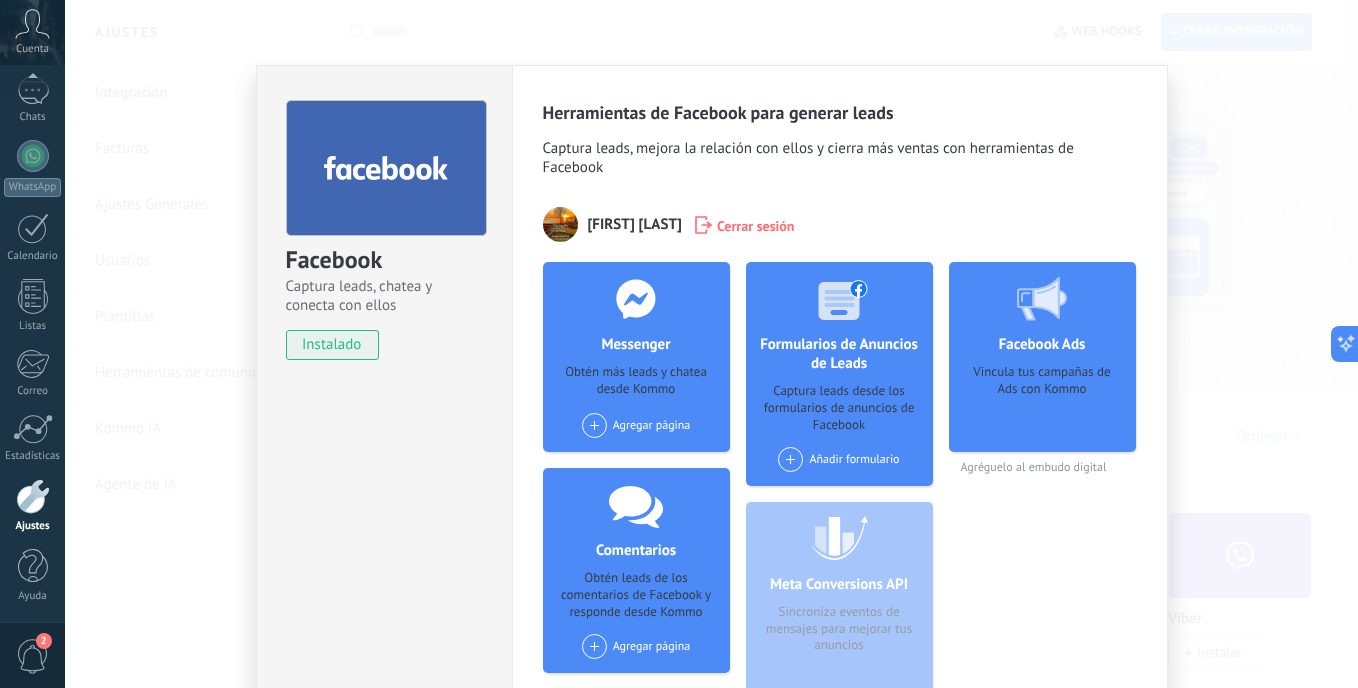 click at bounding box center (594, 425) 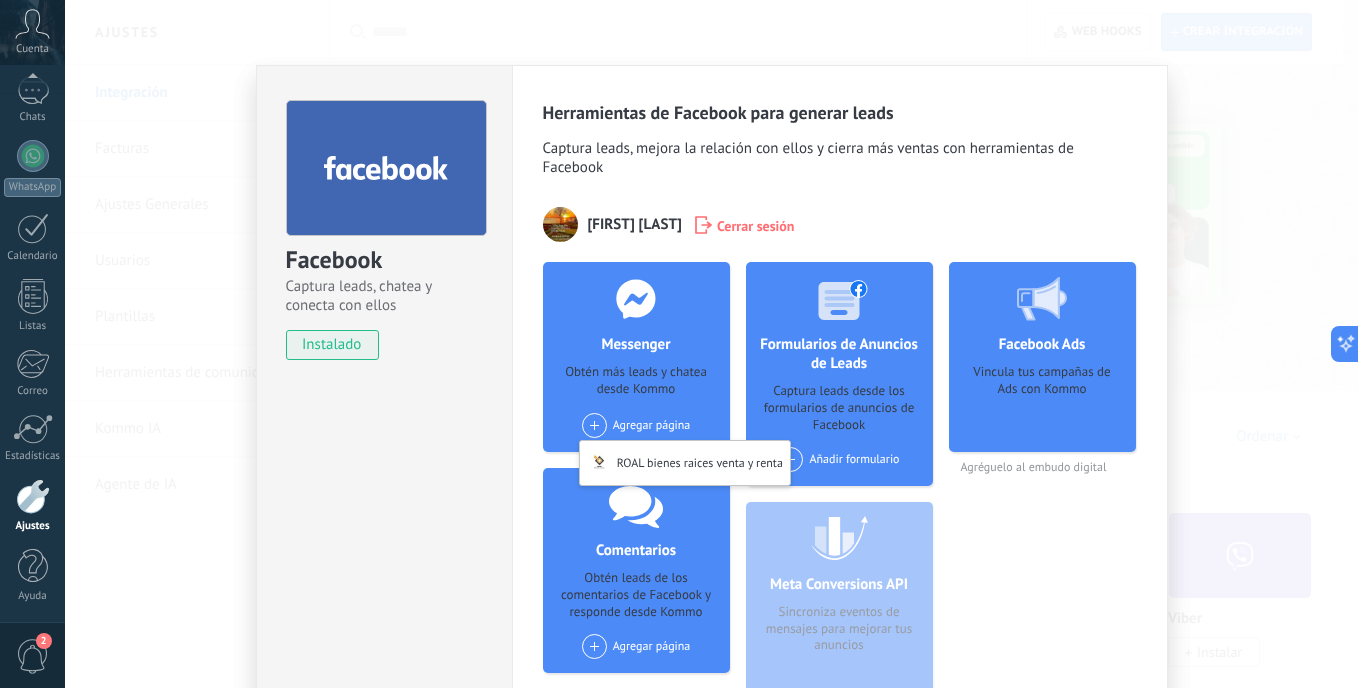 click on "Messenger Obtén más leads y chatea desde Kommo Agregar página ROAL bienes raices venta y renta" at bounding box center (636, 357) 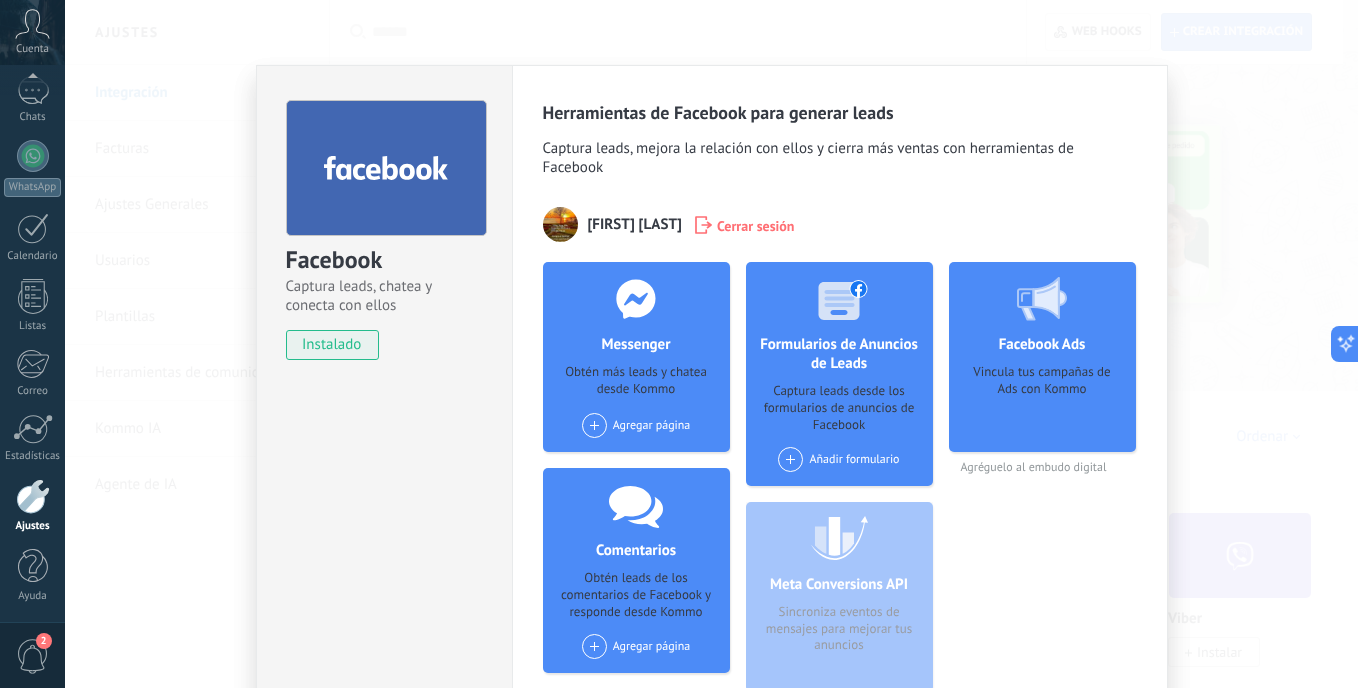 click on "Messenger Obtén más leads y chatea desde Kommo Agregar página ROAL bienes raices venta y renta" at bounding box center (636, 357) 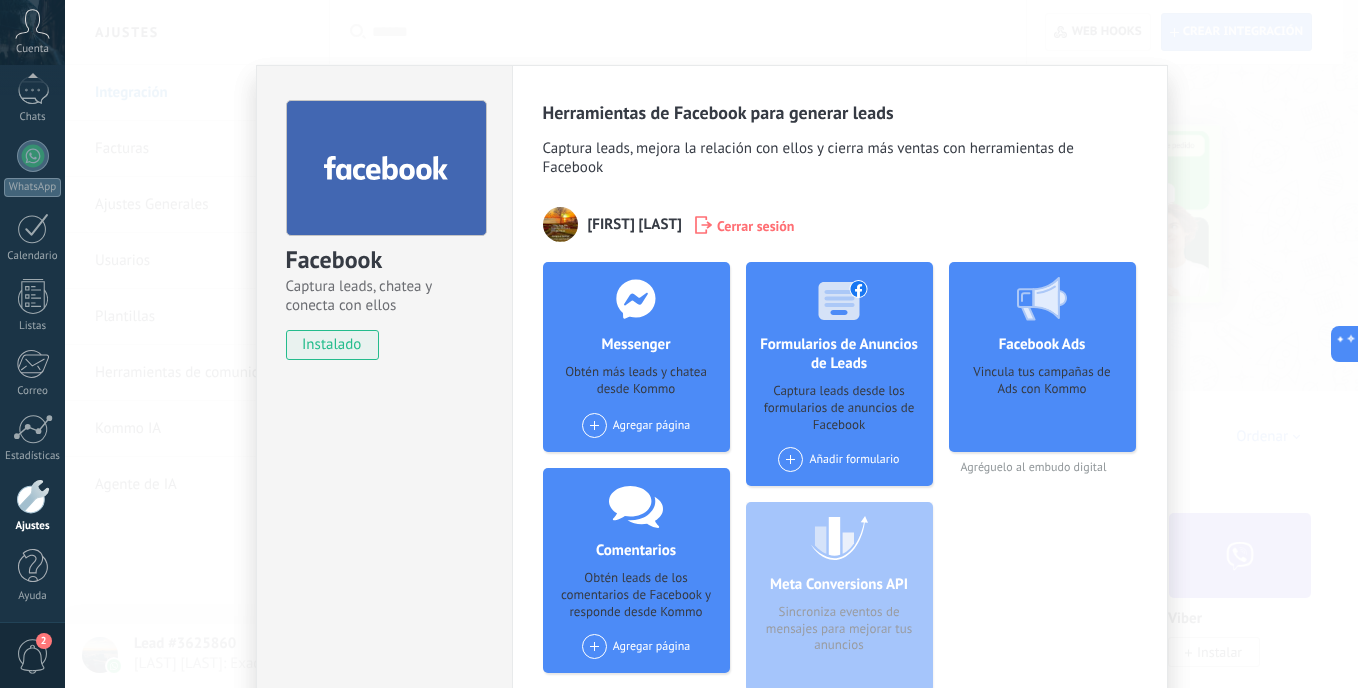 click on "Facebook Captura leads, chatea y conecta con ellos instalado Desinstalar Herramientas de Facebook para generar leads Captura leads, mejora la relación con ellos y cierra más ventas con herramientas de Facebook Alejandra Algue Cerrar sesión Messenger Obtén más leads y chatea desde Kommo Agregar página ROAL bienes raices venta y renta Comentarios Obtén leads de los comentarios de Facebook y responde desde Kommo Agregar página Formularios de Anuncios de Leads Captura leads desde los formularios de anuncios de Facebook Añadir formulario Meta Conversions API Sincroniza eventos de mensajes para mejorar tus anuncios Facebook Ads Vincula tus campañas de Ads con Kommo Agréguelo al embudo digital más" at bounding box center [711, 344] 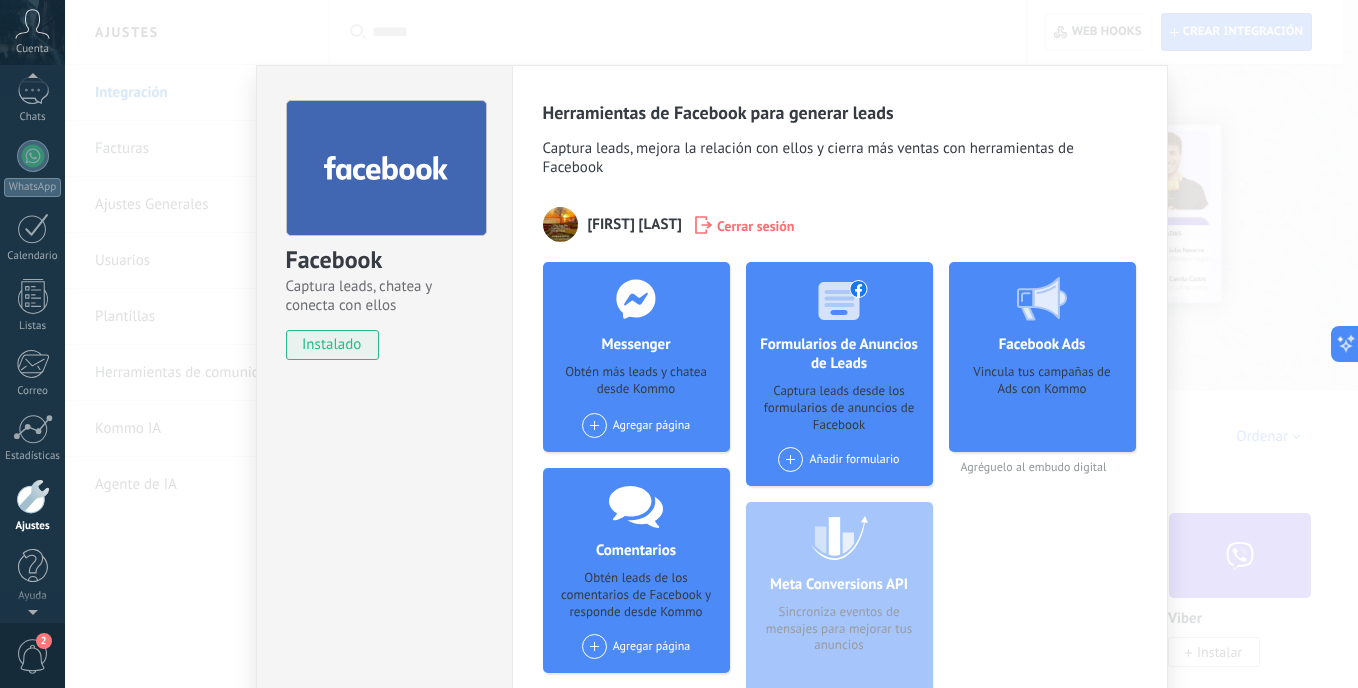 scroll, scrollTop: 117, scrollLeft: 0, axis: vertical 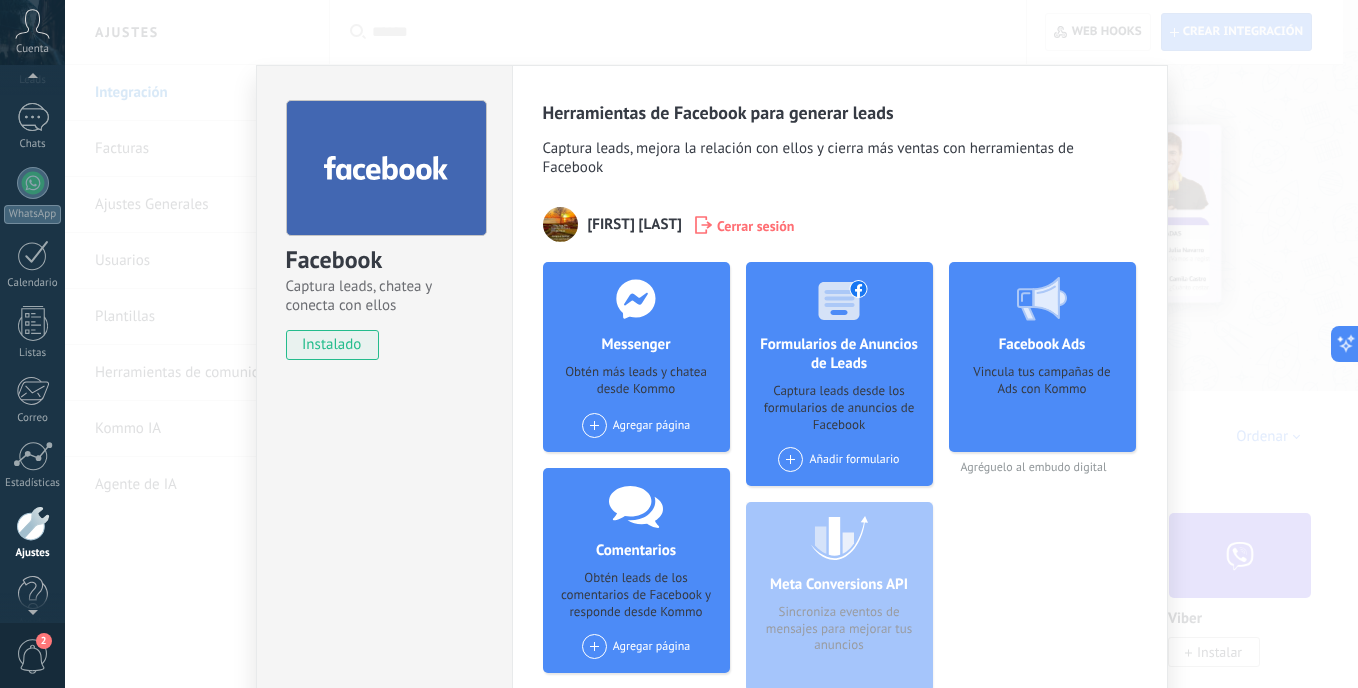 click on "Panel
Leads
1
Chats
WhatsApp
Clientes" at bounding box center (32, 308) 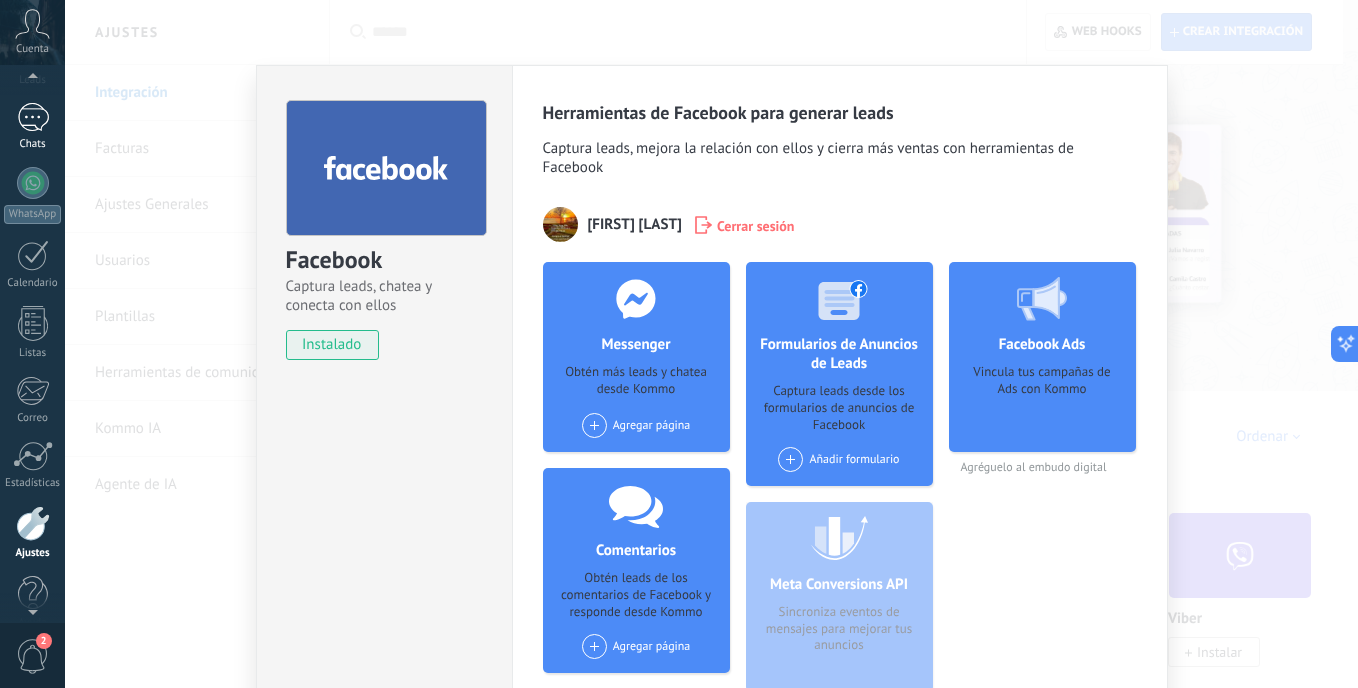 click on "1" at bounding box center (33, 117) 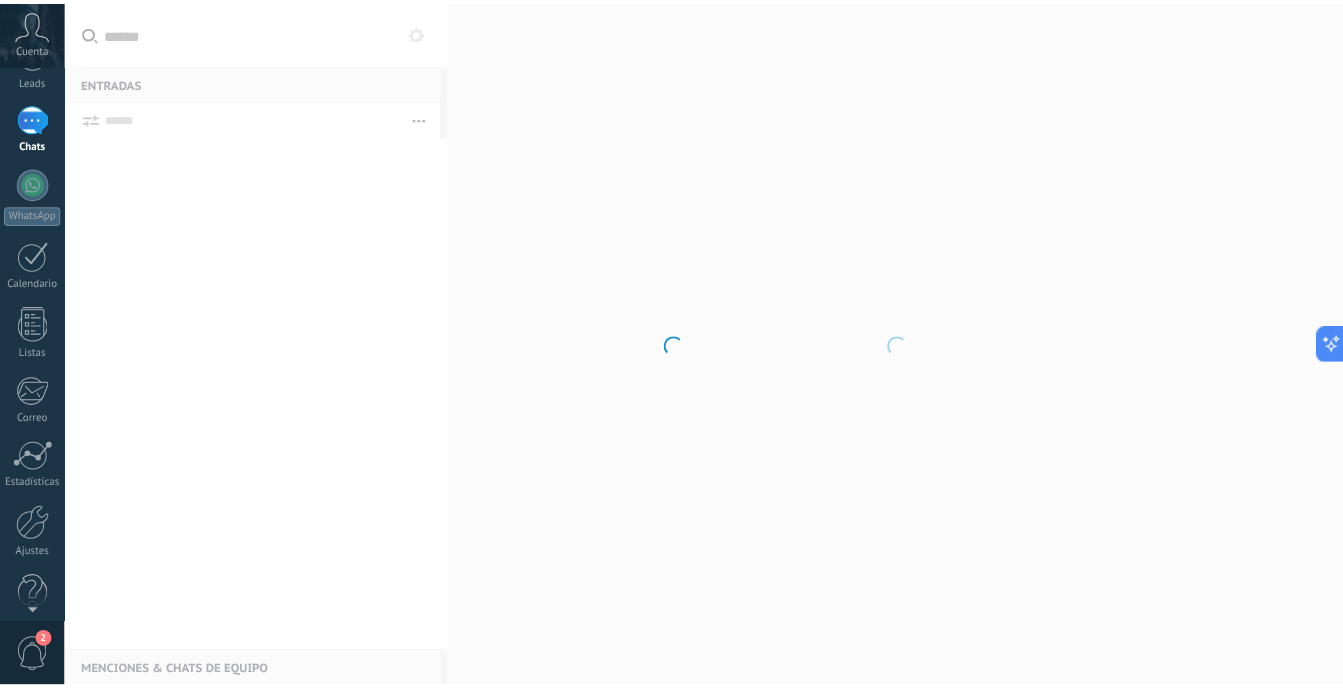 scroll, scrollTop: 0, scrollLeft: 0, axis: both 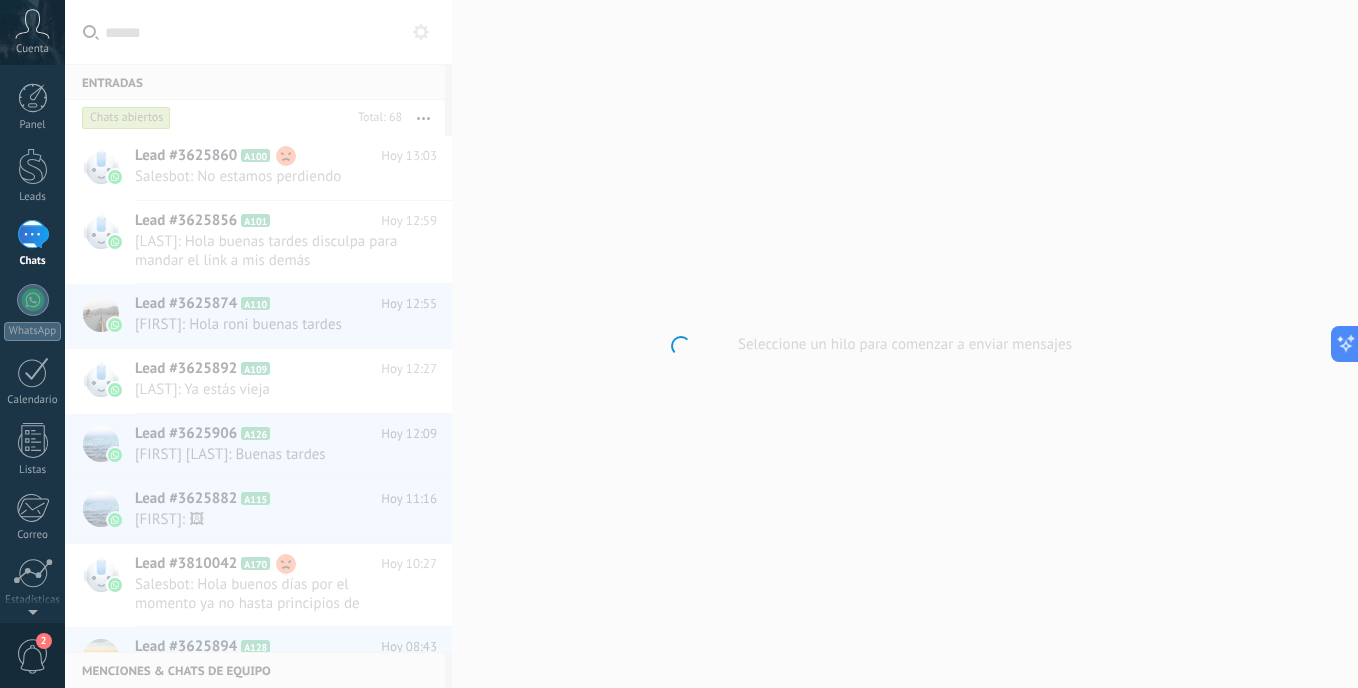 click at bounding box center [679, 344] 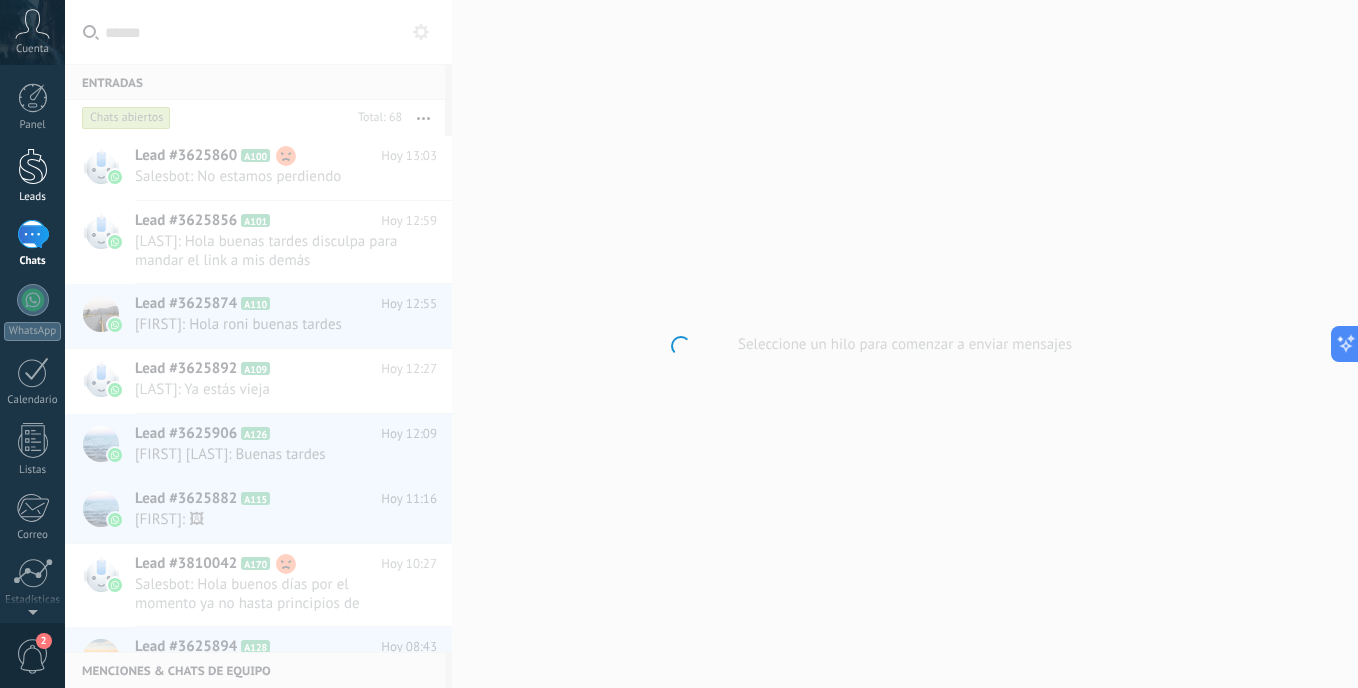 click at bounding box center (33, 166) 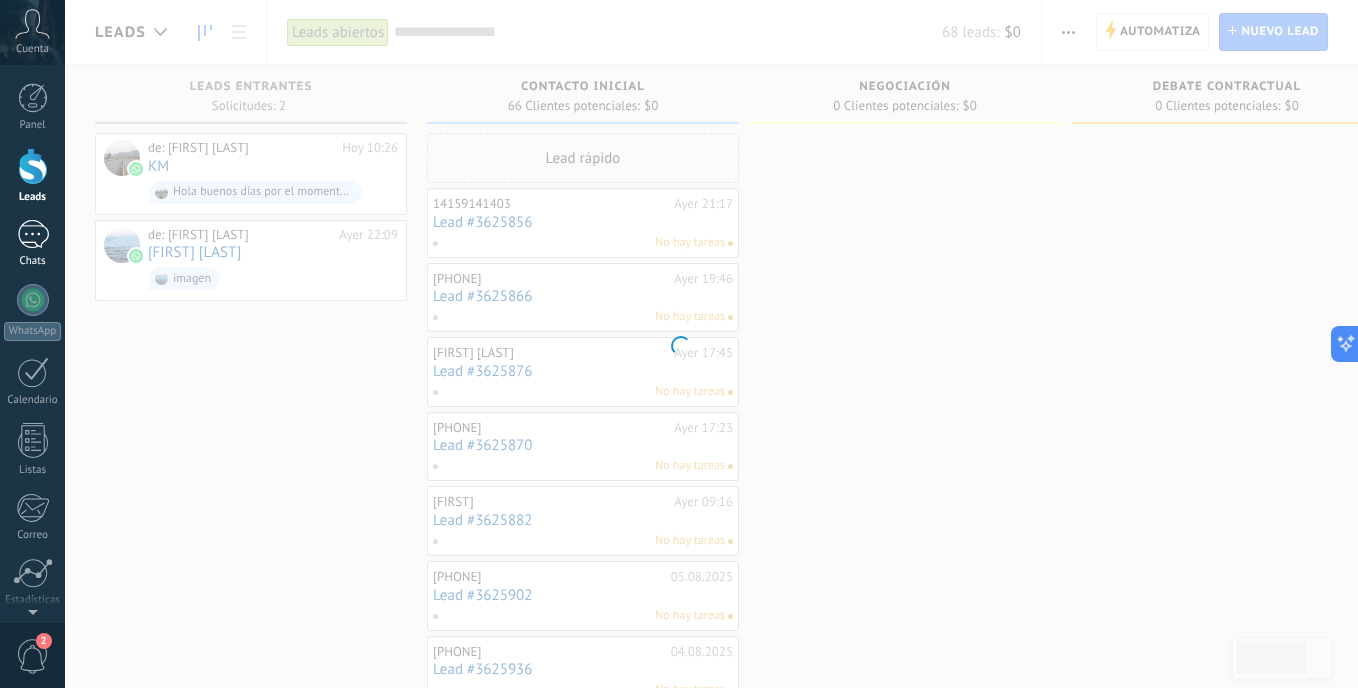 click on "1" at bounding box center (33, 234) 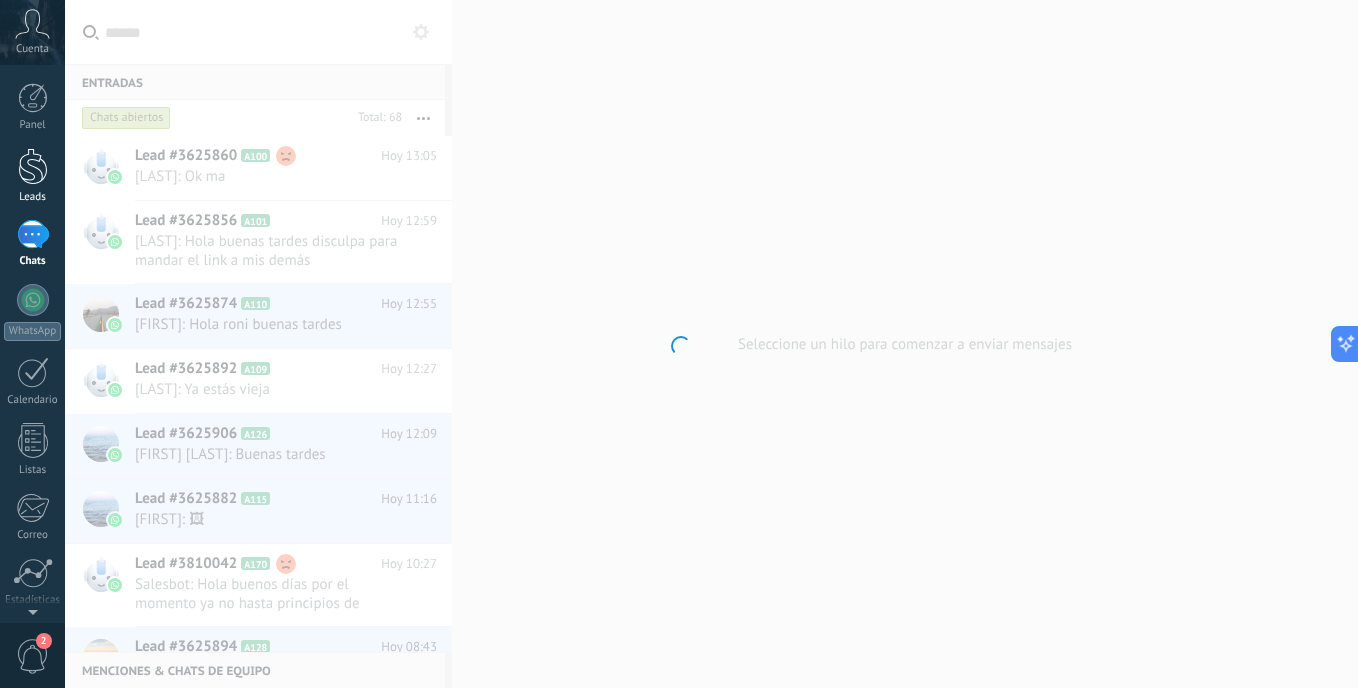 click on "Leads" at bounding box center (32, 176) 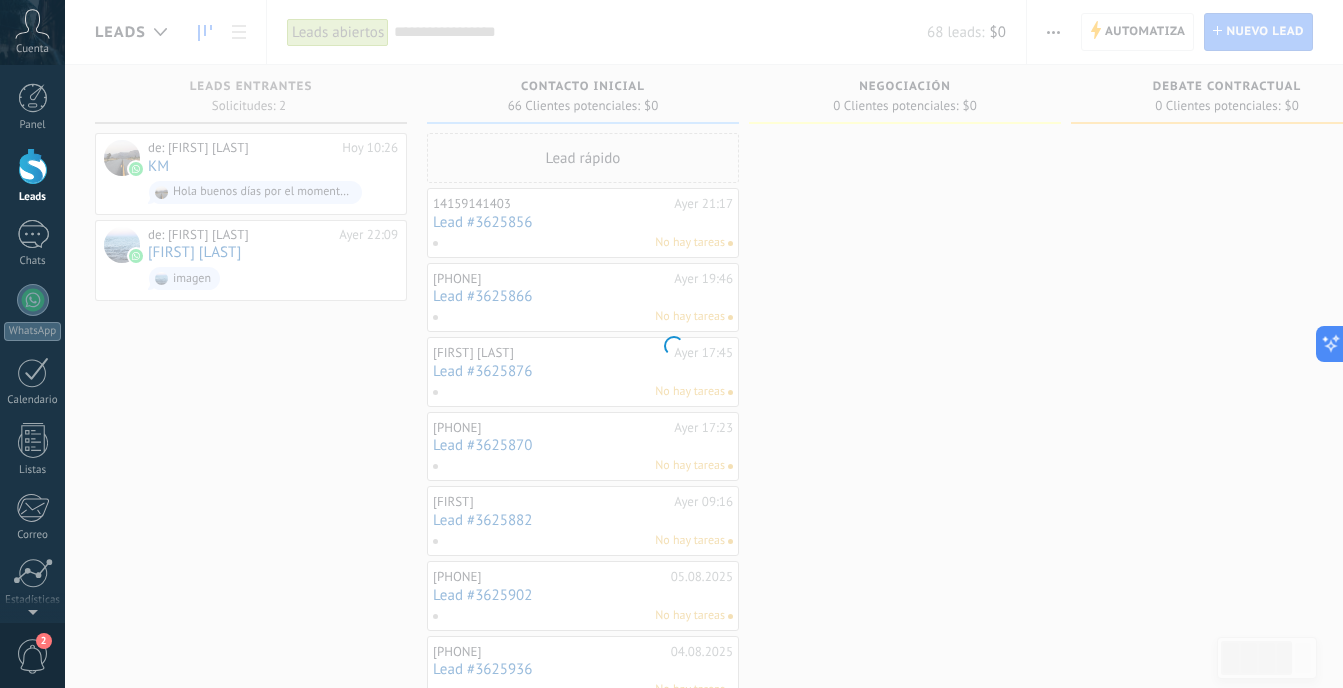 click at bounding box center (671, 344) 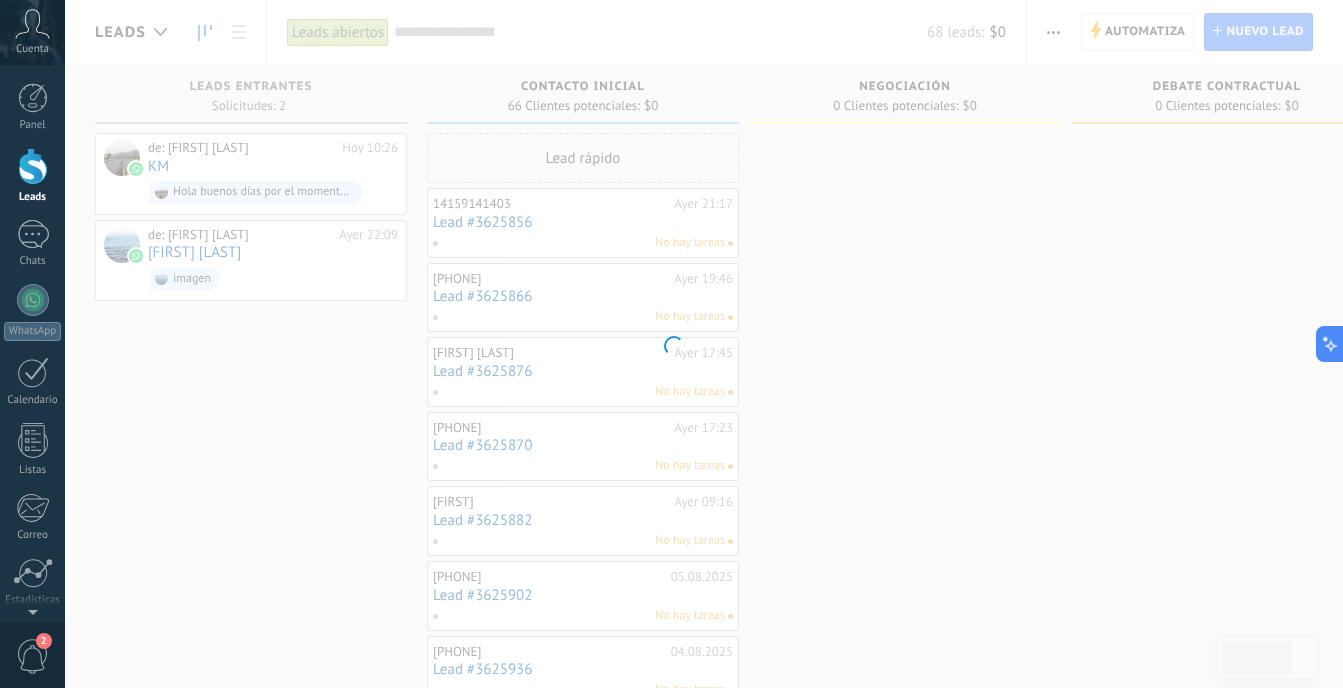 click 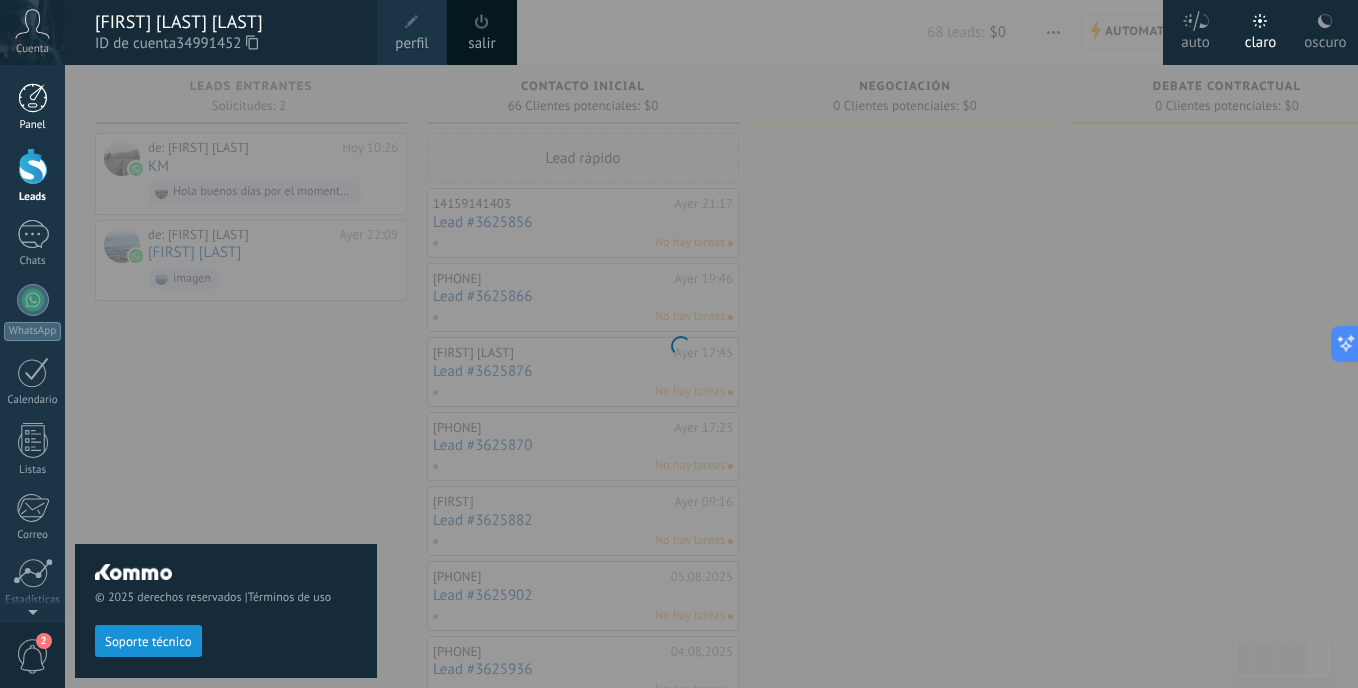 click at bounding box center [33, 98] 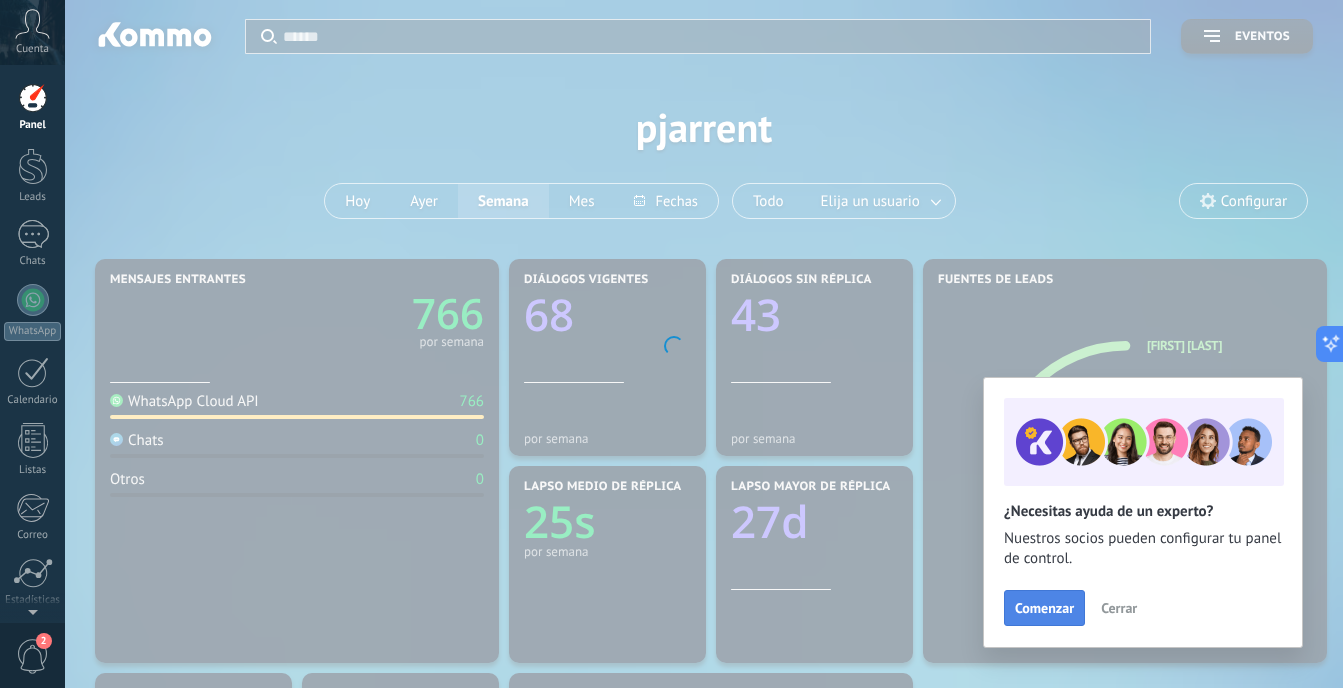 click on "Comenzar" at bounding box center [1044, 608] 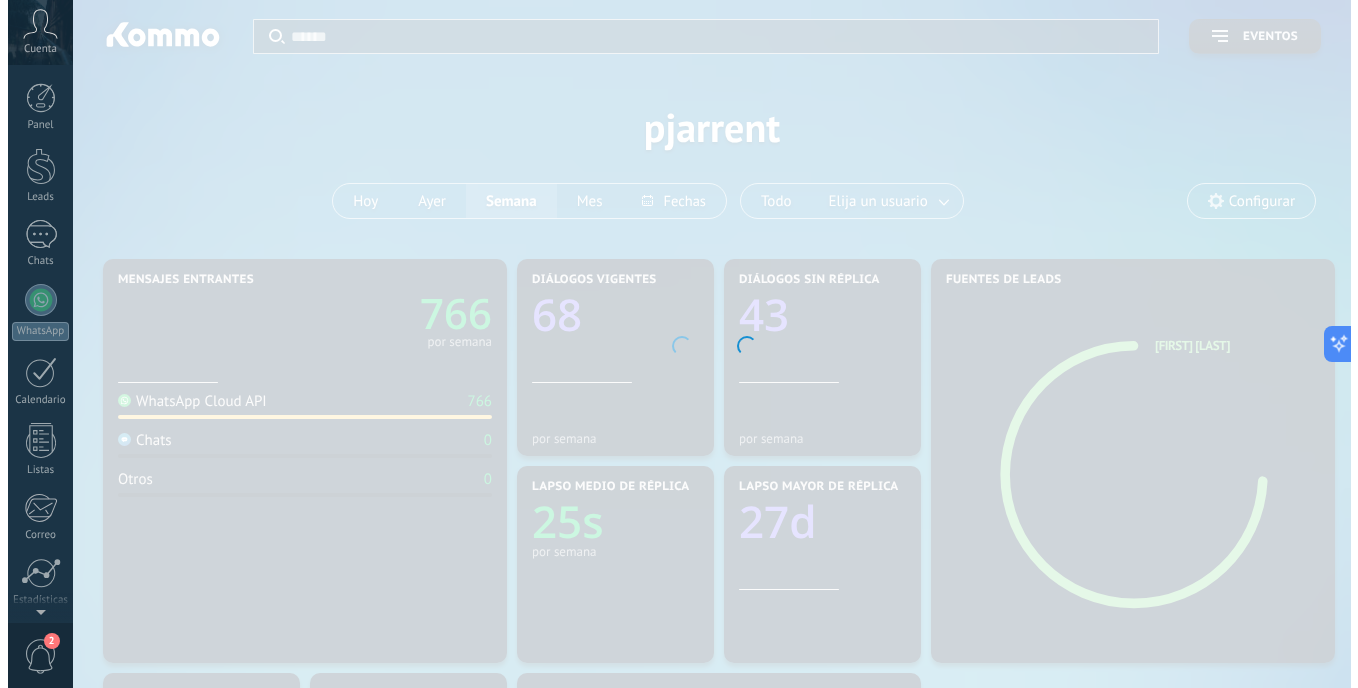 scroll, scrollTop: 144, scrollLeft: 0, axis: vertical 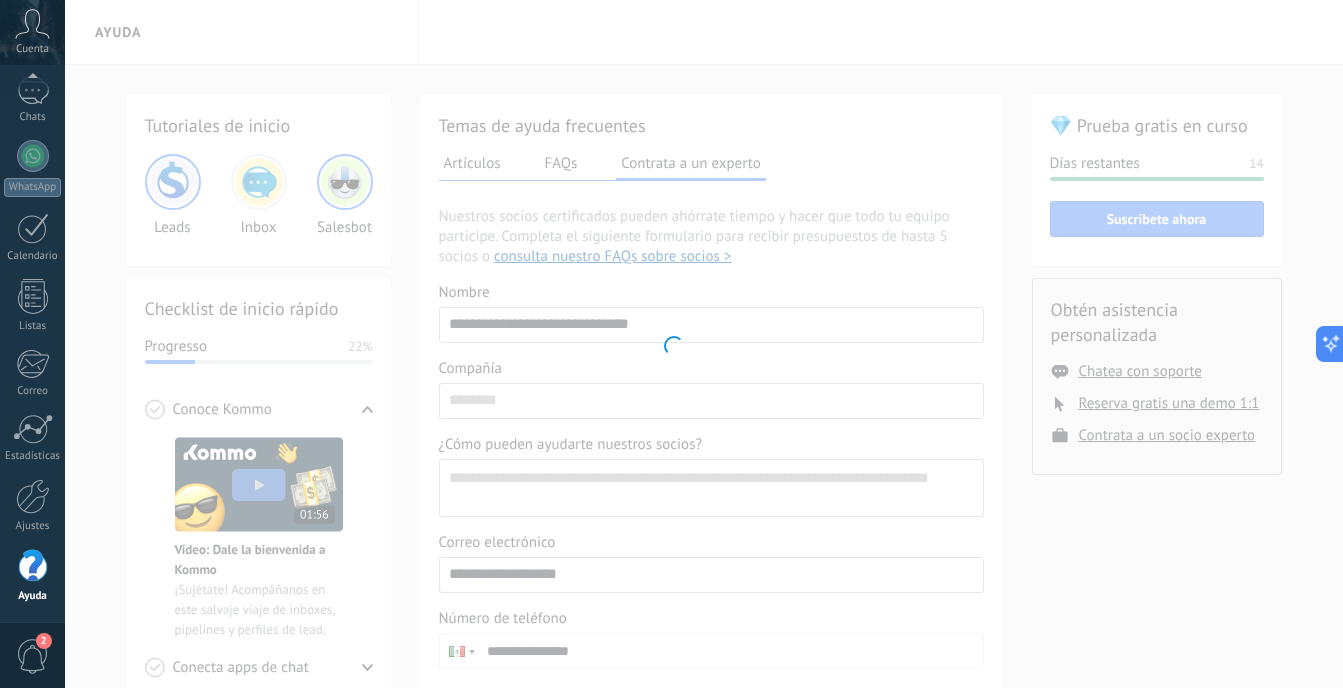 click at bounding box center (671, 344) 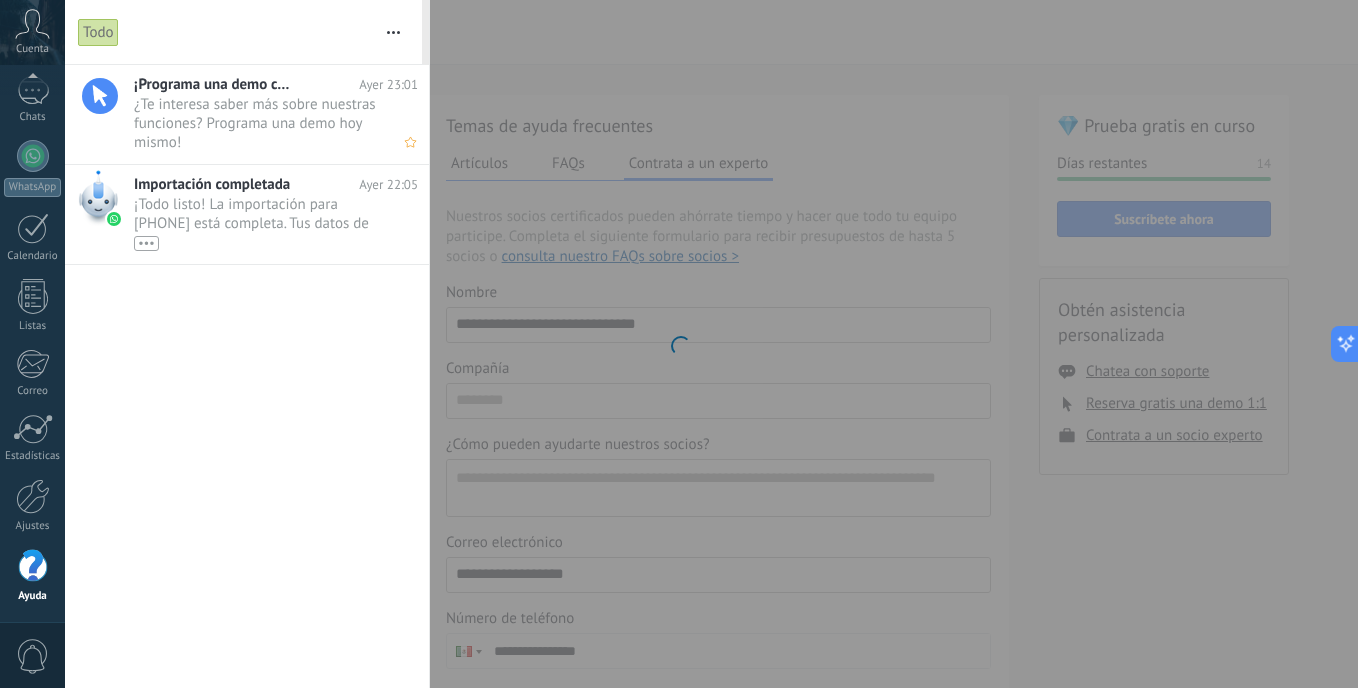 click on "¿Te interesa saber más sobre nuestras funciones? Programa una demo hoy mismo!
•••" at bounding box center (257, 123) 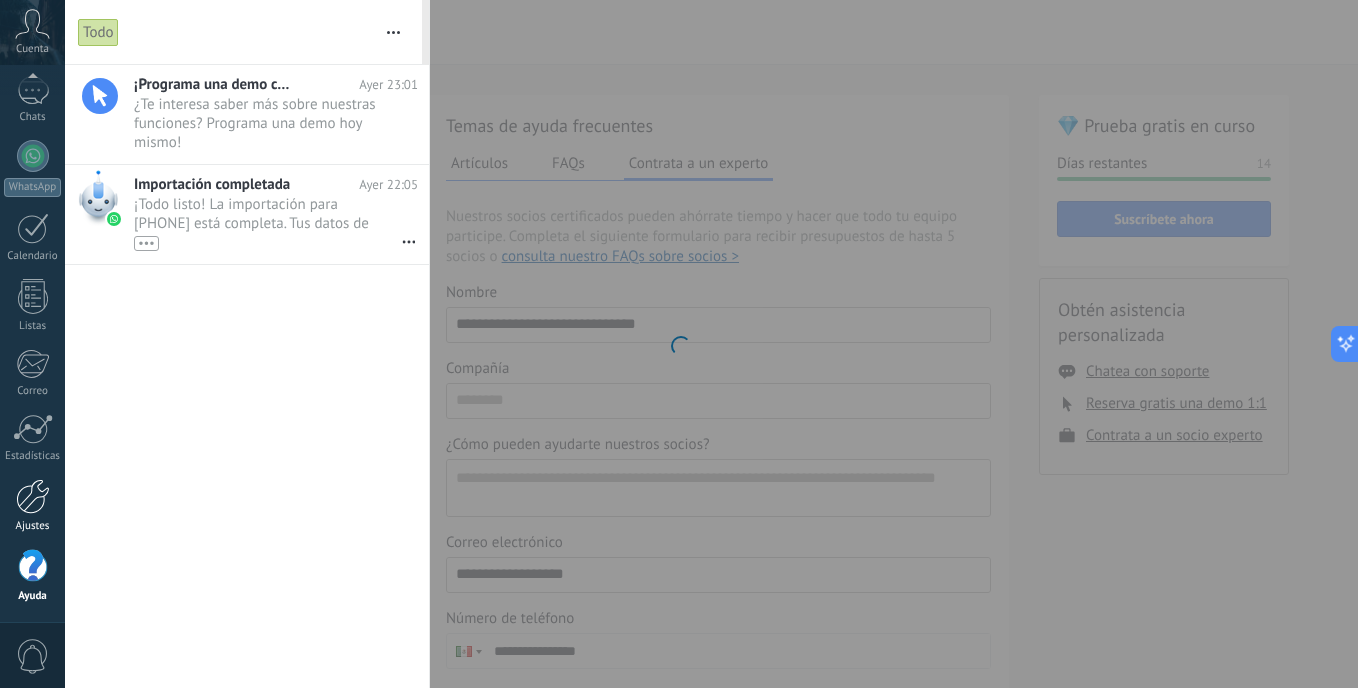 click at bounding box center (33, 496) 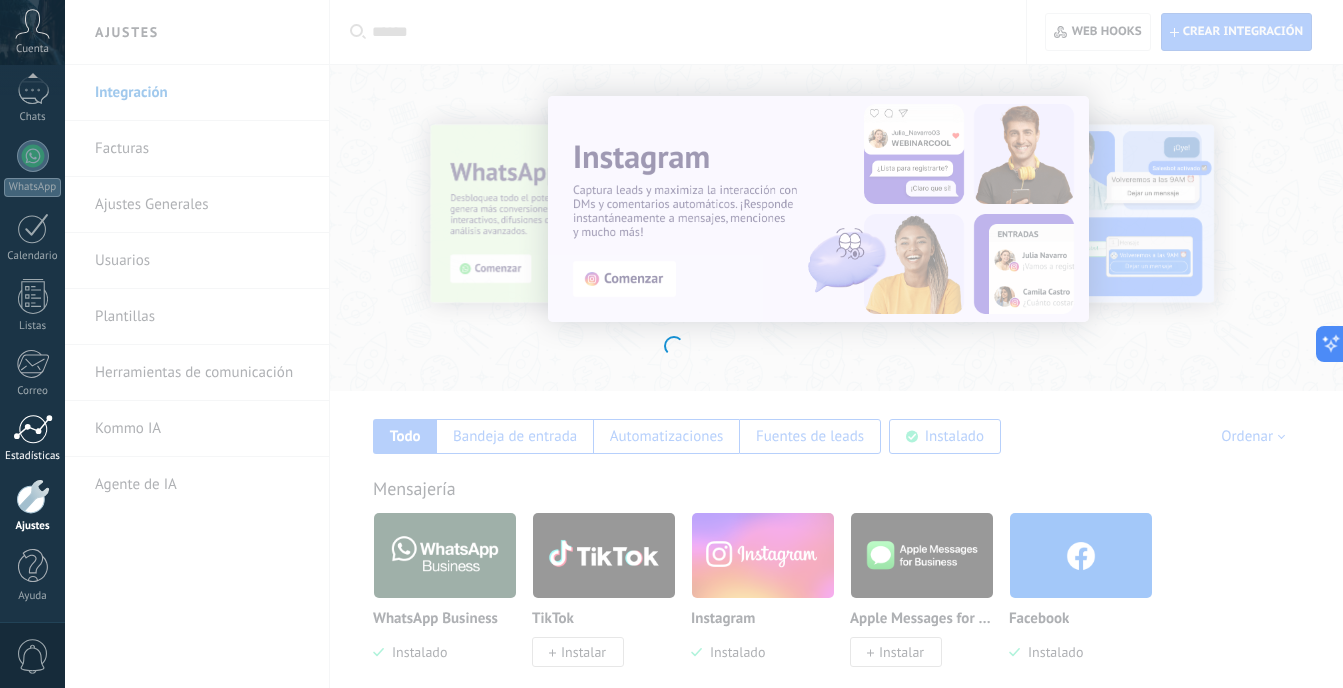 click at bounding box center [33, 429] 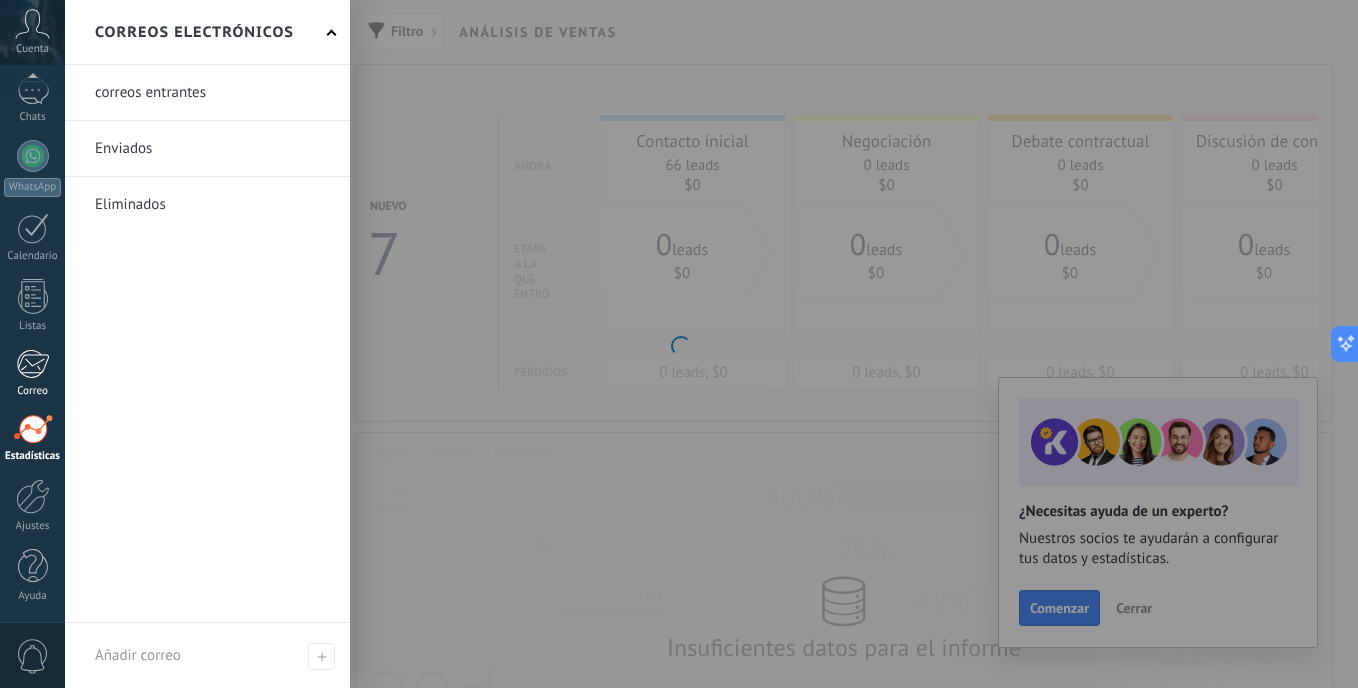 click at bounding box center [32, 364] 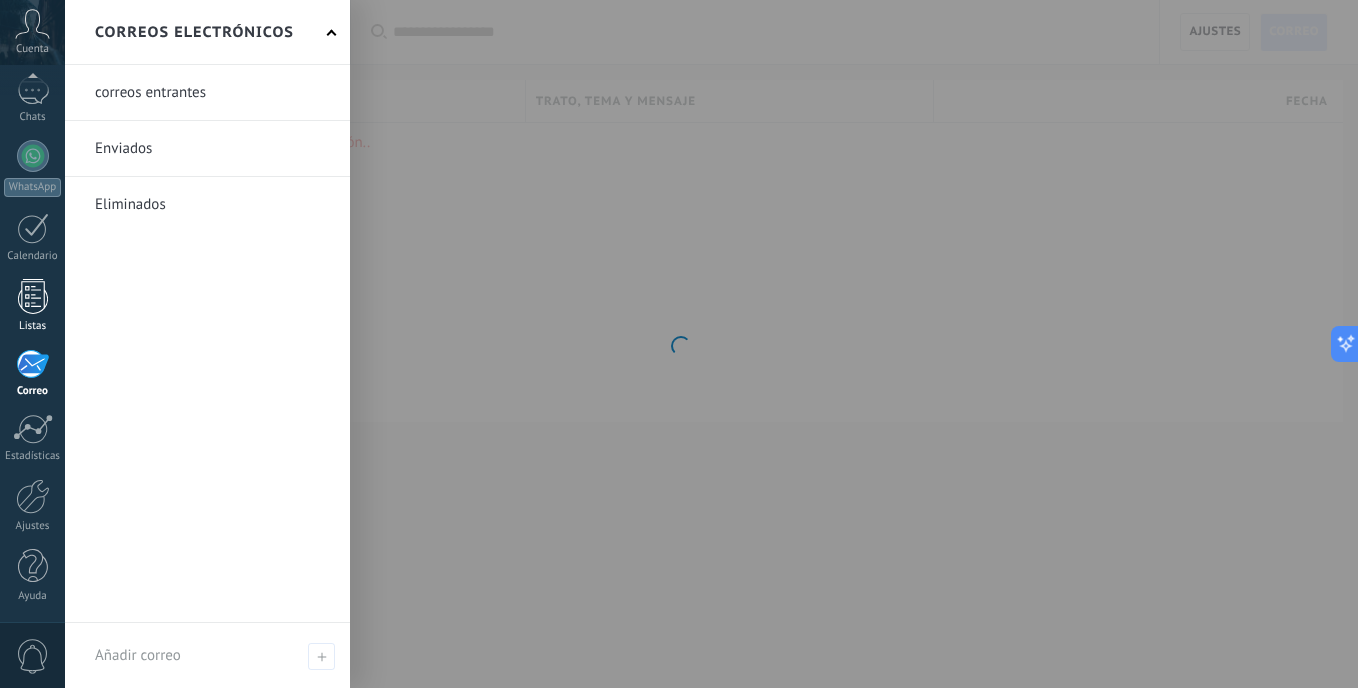 click at bounding box center (33, 296) 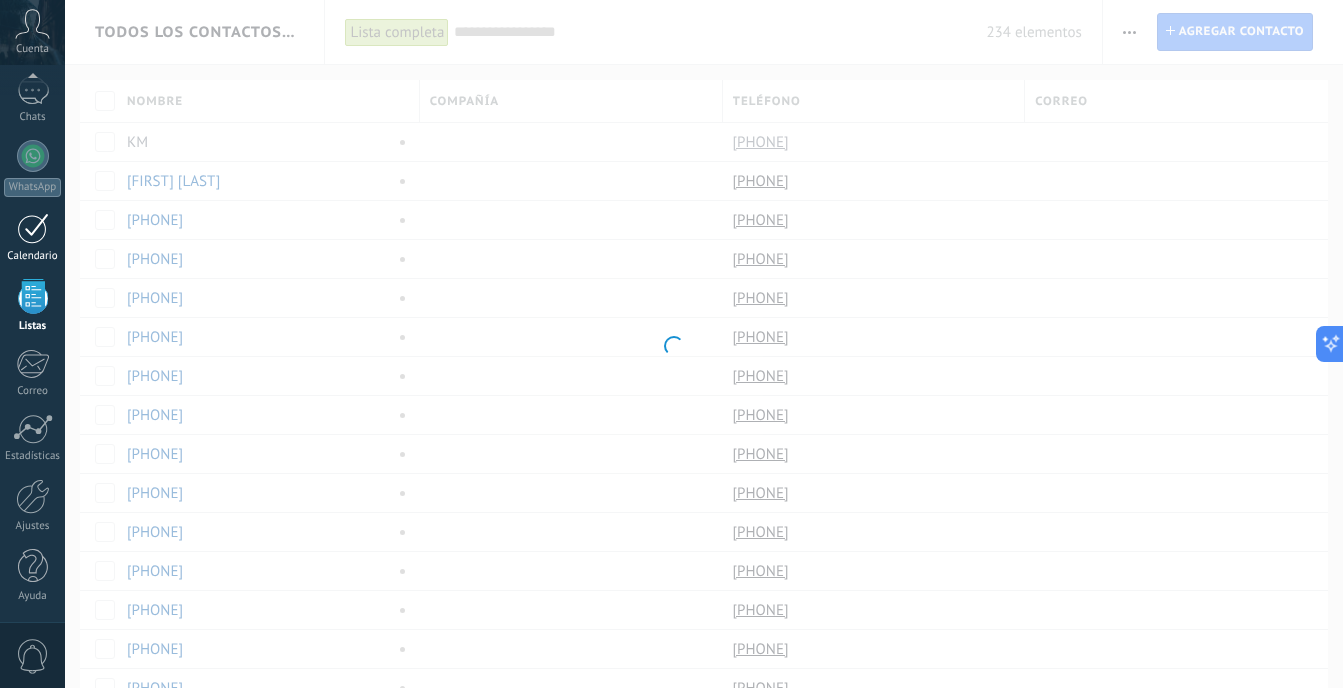 click on "Calendario" at bounding box center (32, 238) 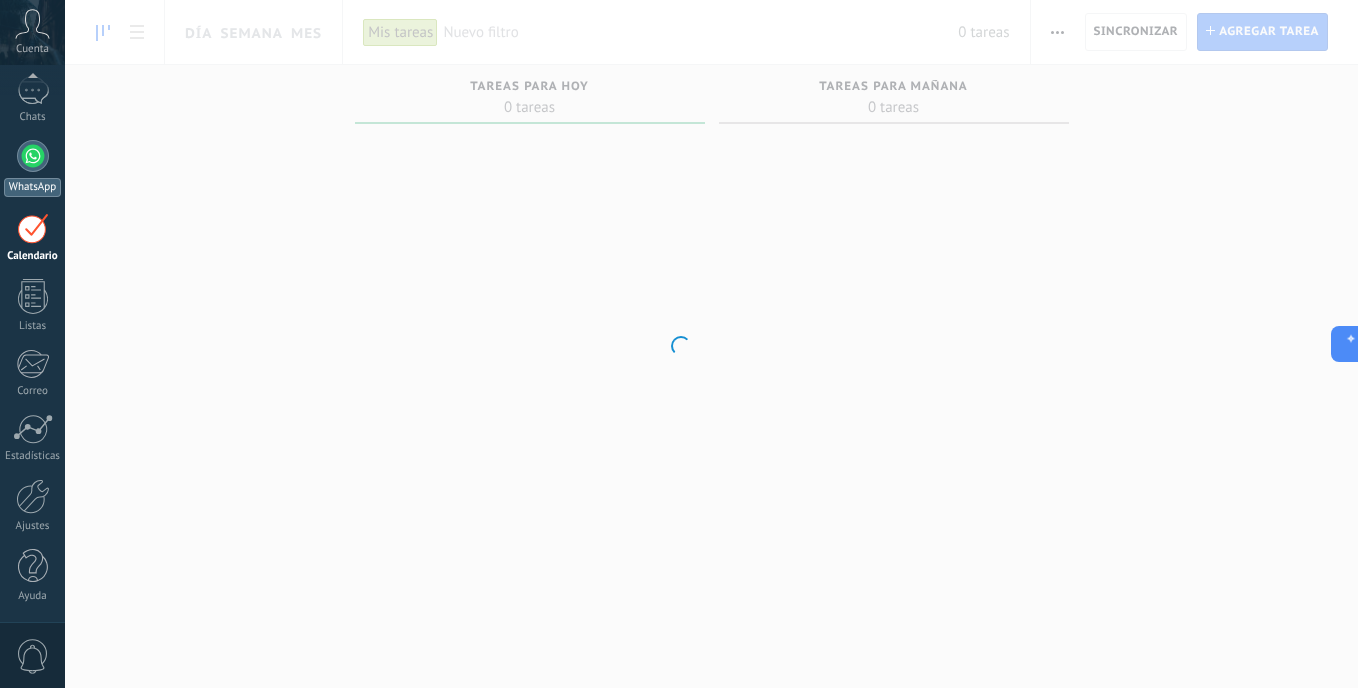 click on "WhatsApp" at bounding box center [32, 168] 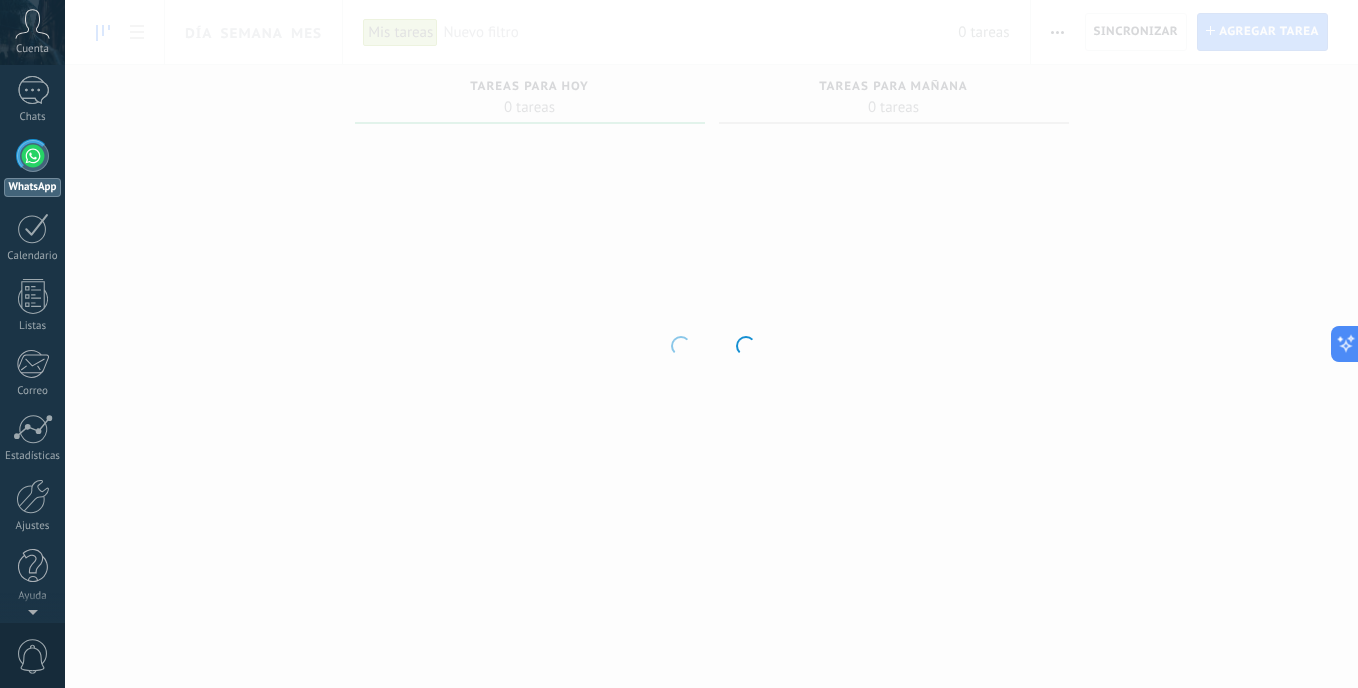 scroll, scrollTop: 0, scrollLeft: 0, axis: both 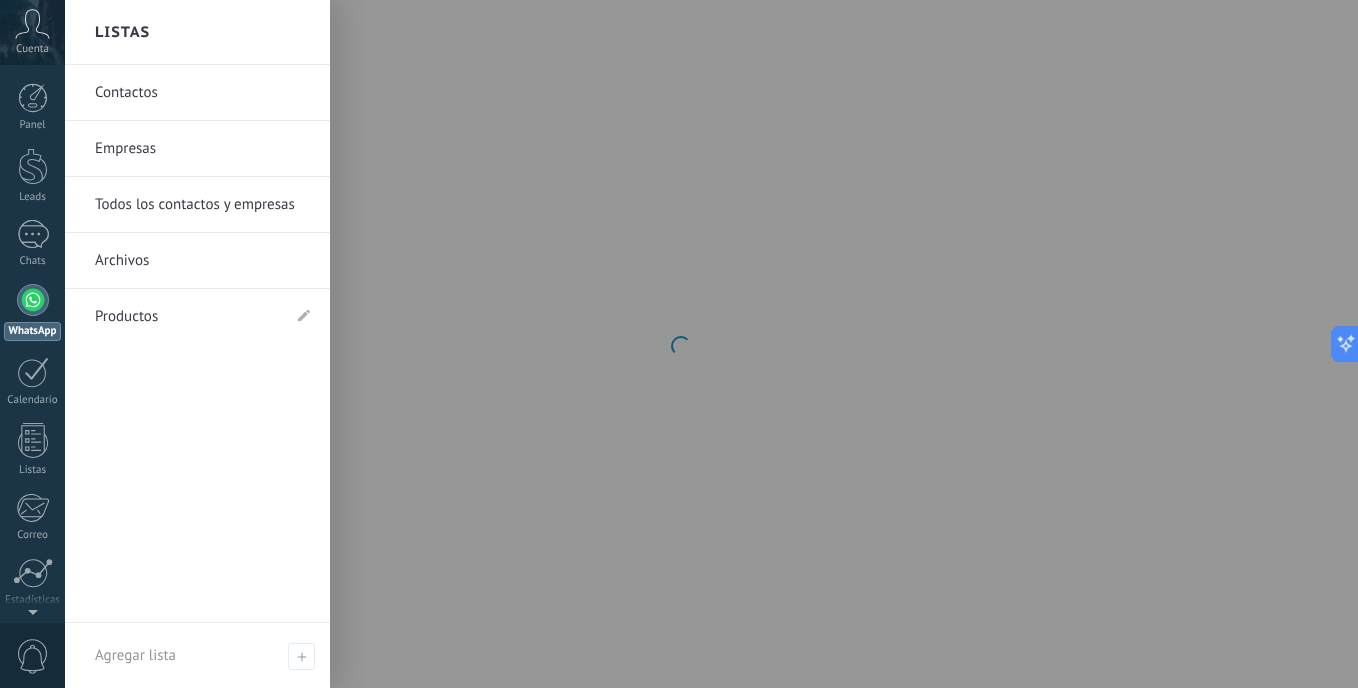 click on "Empresas" at bounding box center [202, 149] 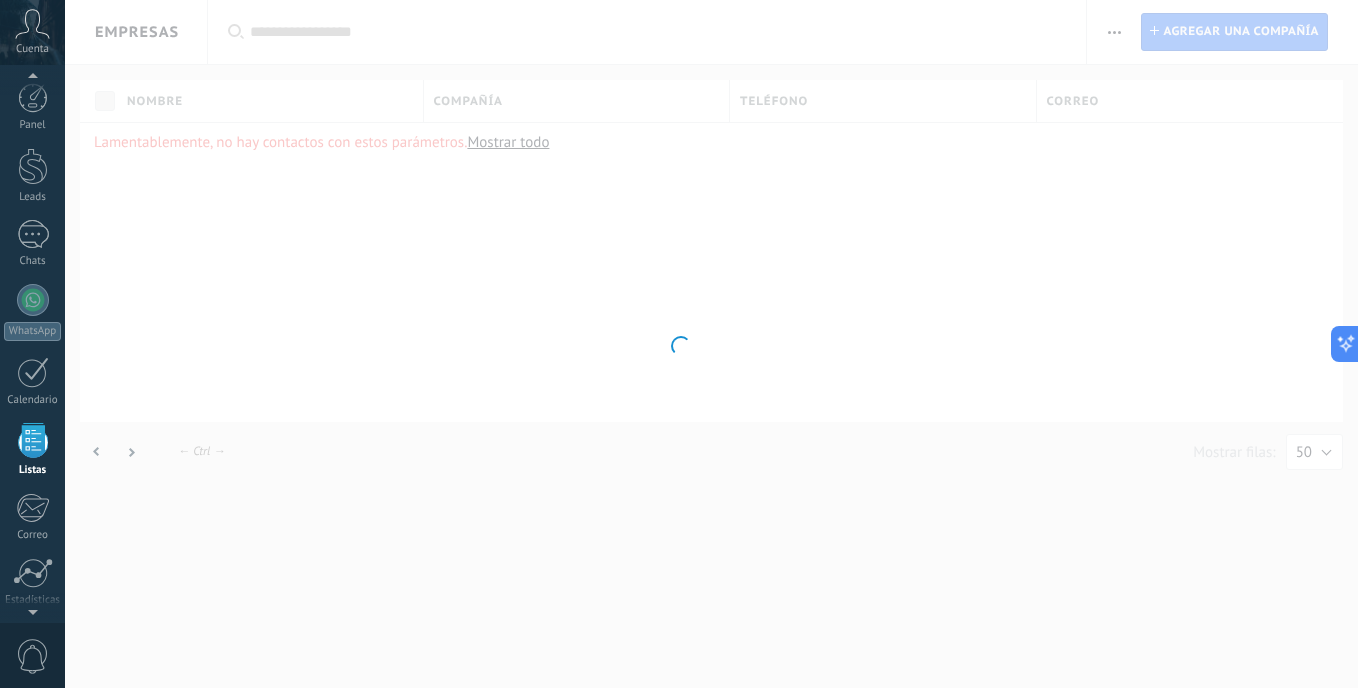 scroll, scrollTop: 124, scrollLeft: 0, axis: vertical 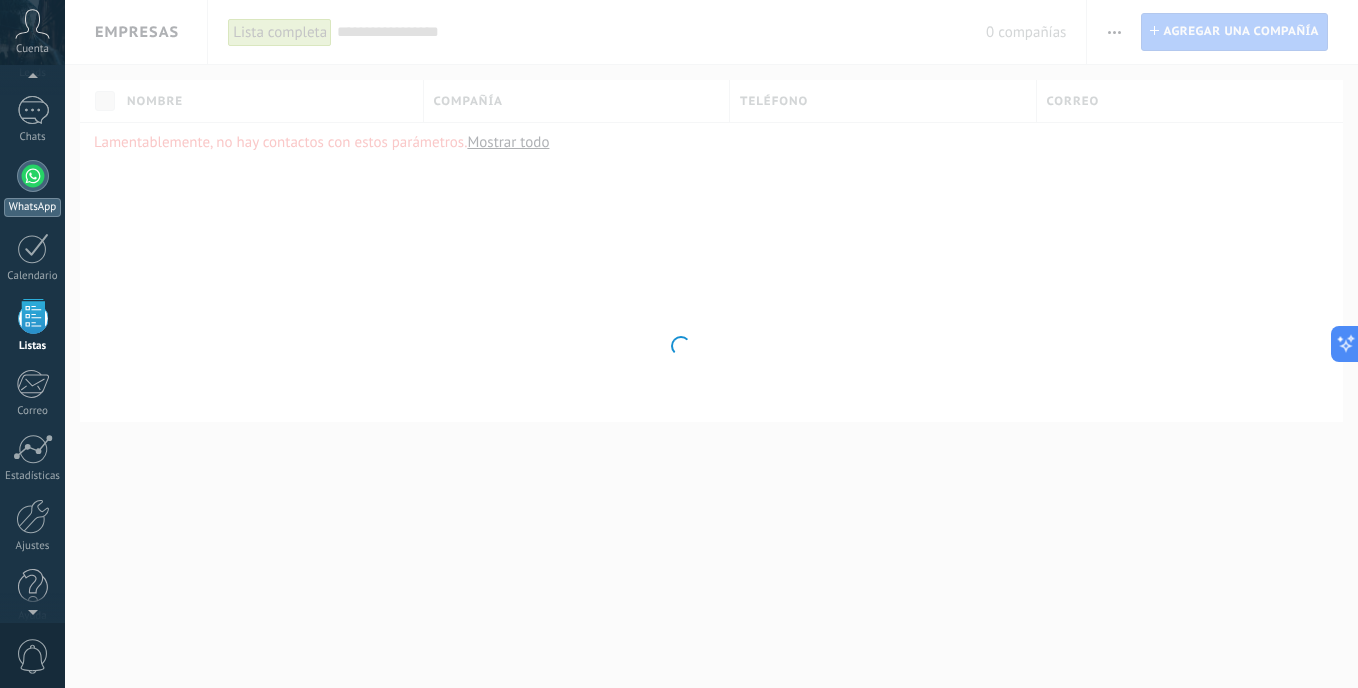 click at bounding box center (33, 176) 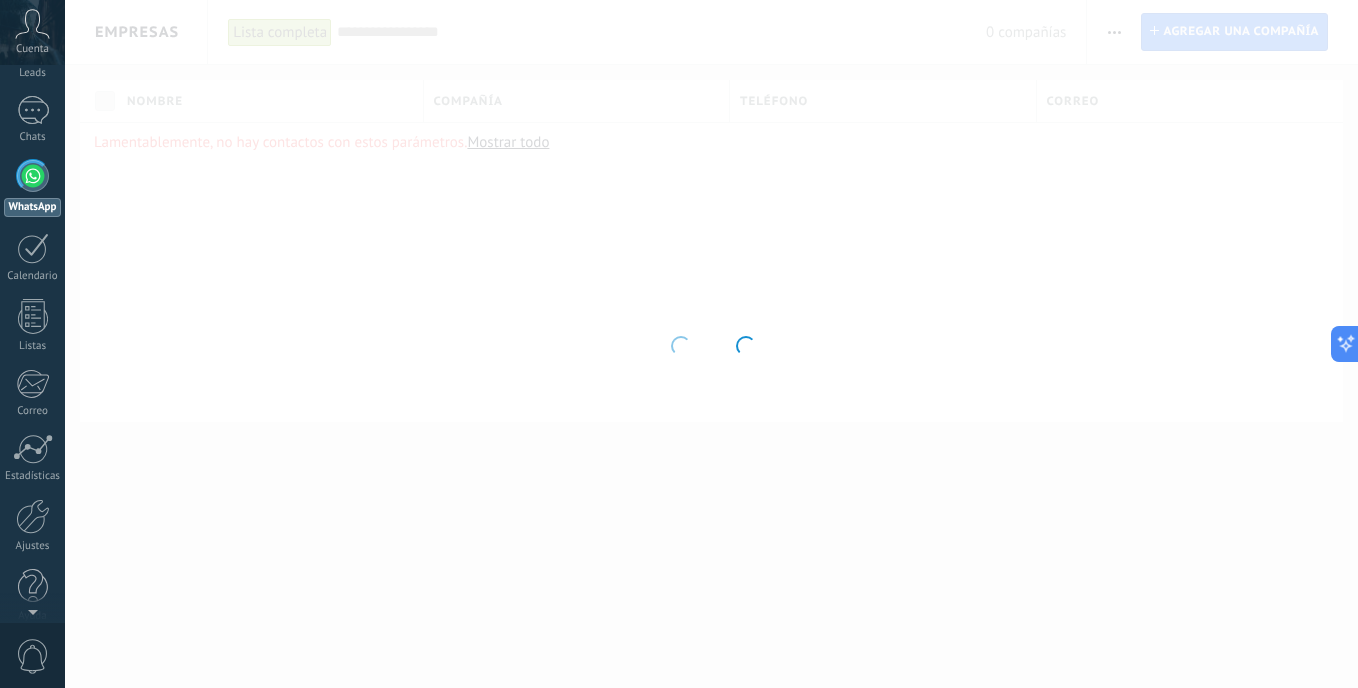 scroll, scrollTop: 0, scrollLeft: 0, axis: both 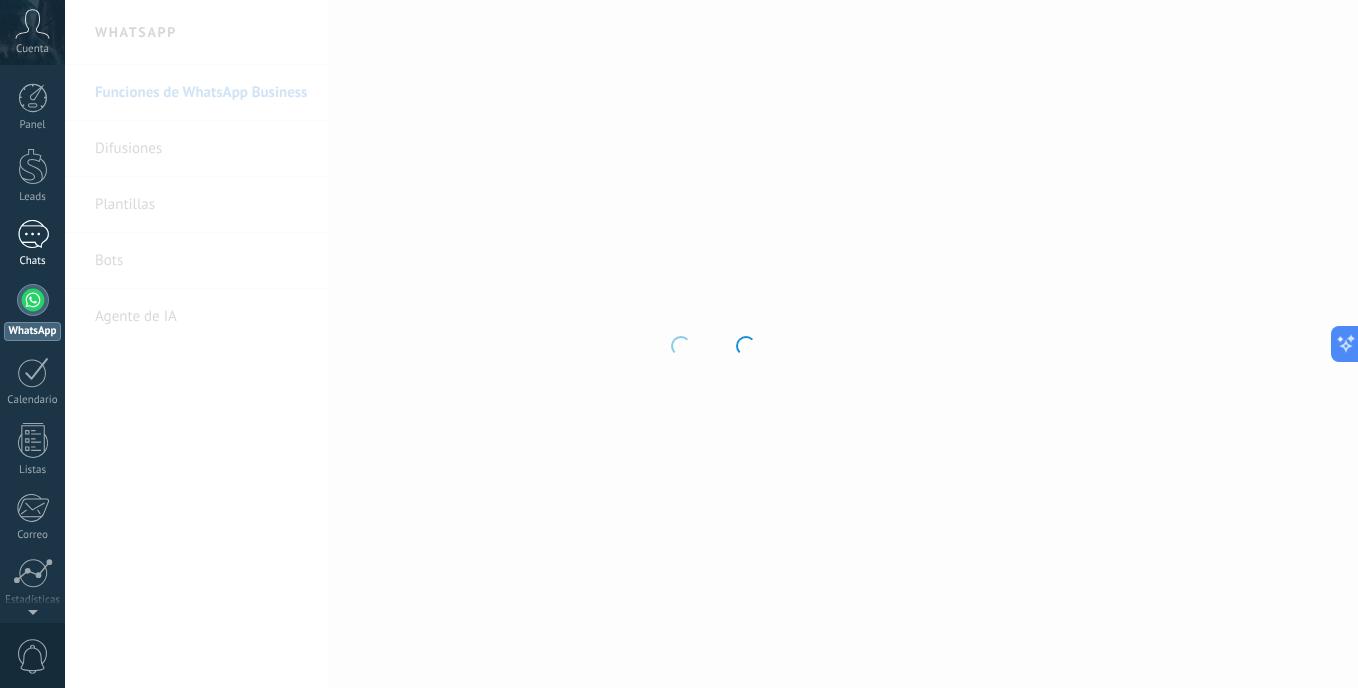 click on "1" at bounding box center [33, 234] 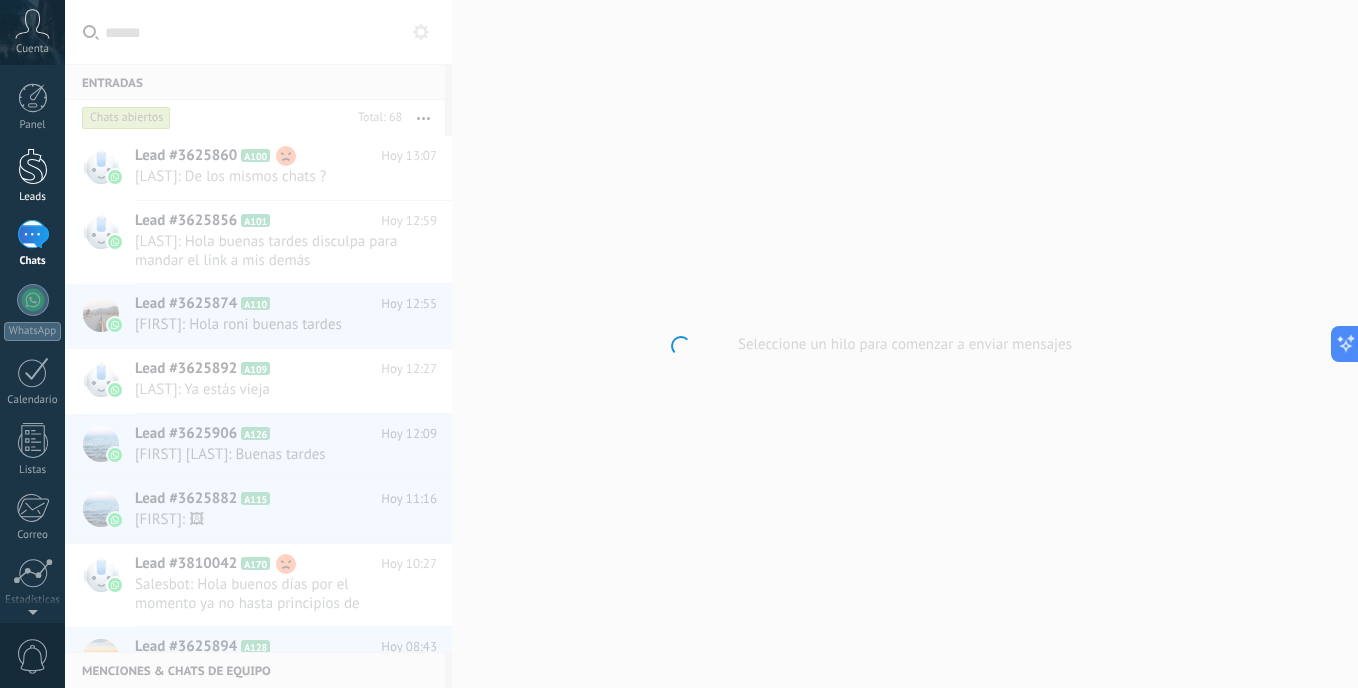 click on "Leads" at bounding box center (32, 176) 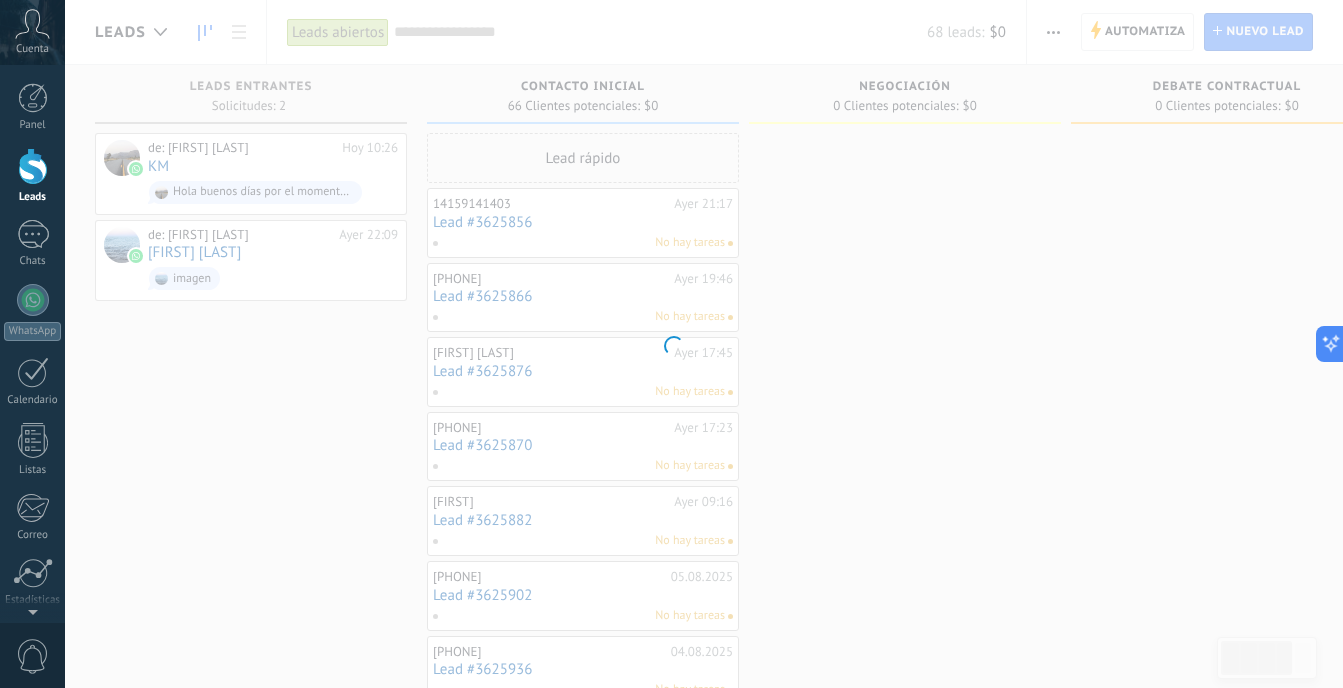 click at bounding box center [671, 344] 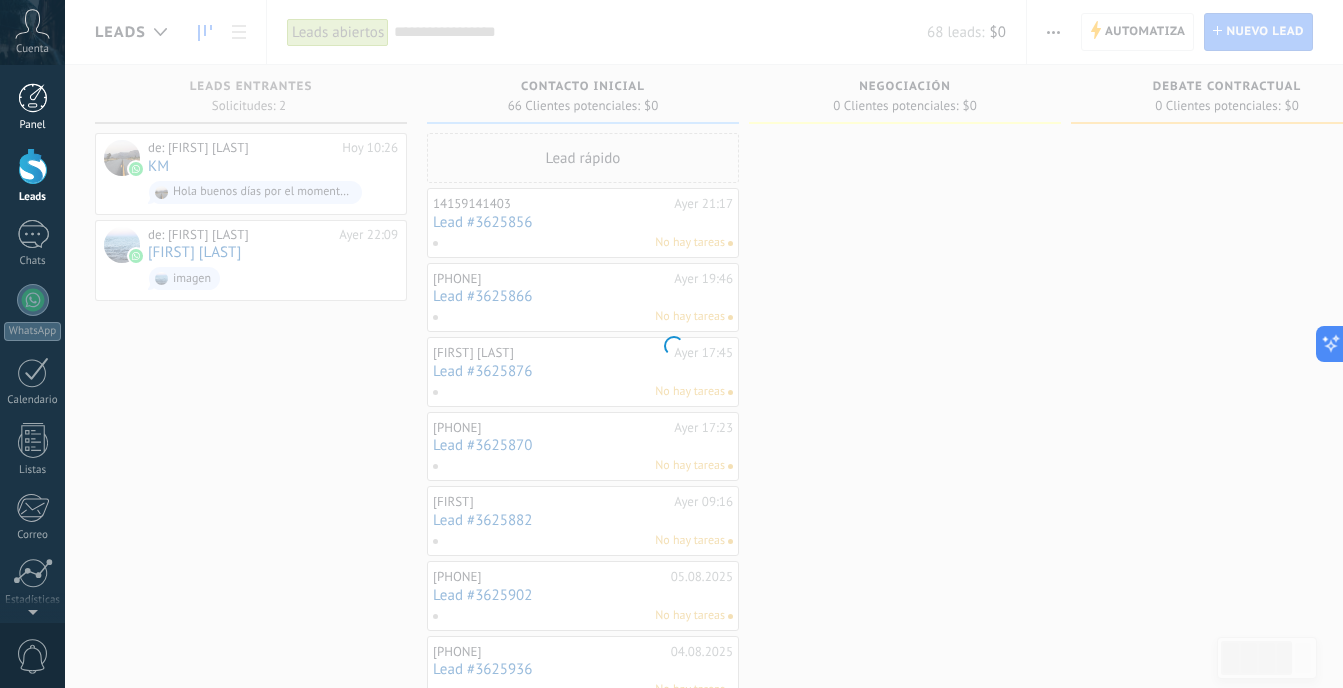 click on "Panel" at bounding box center [33, 125] 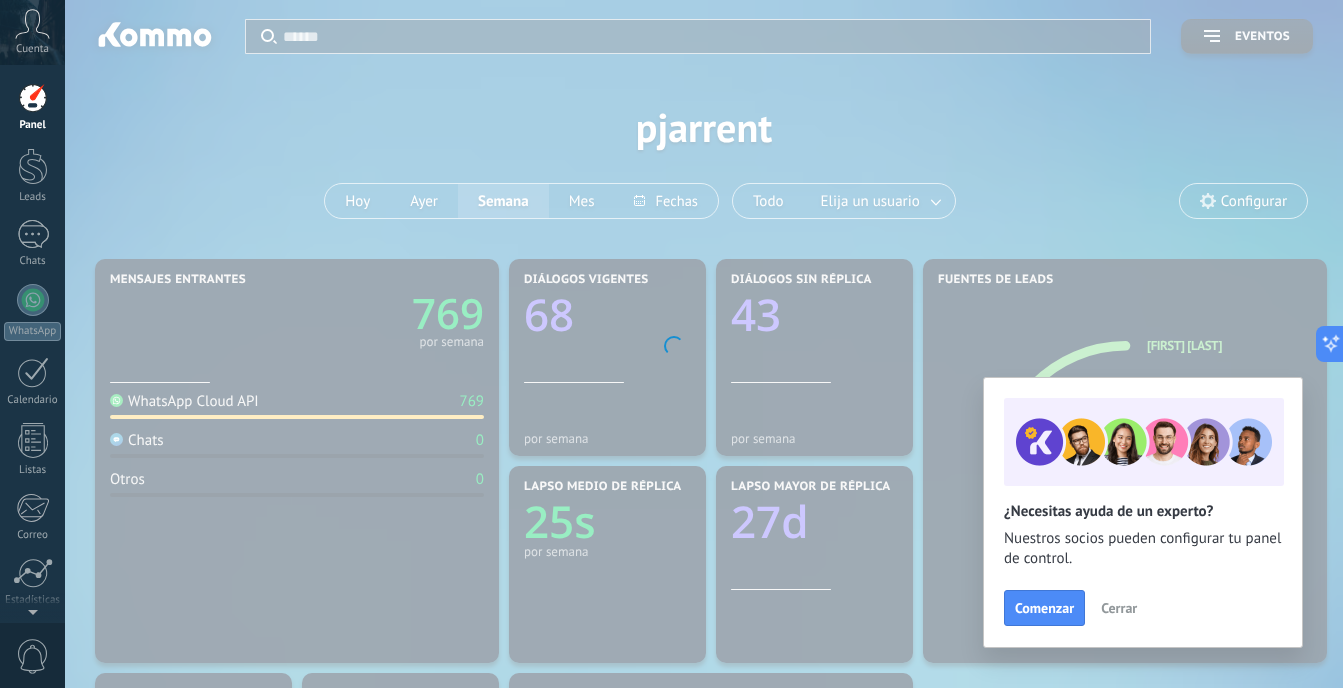 click on "Cerrar" at bounding box center [1119, 608] 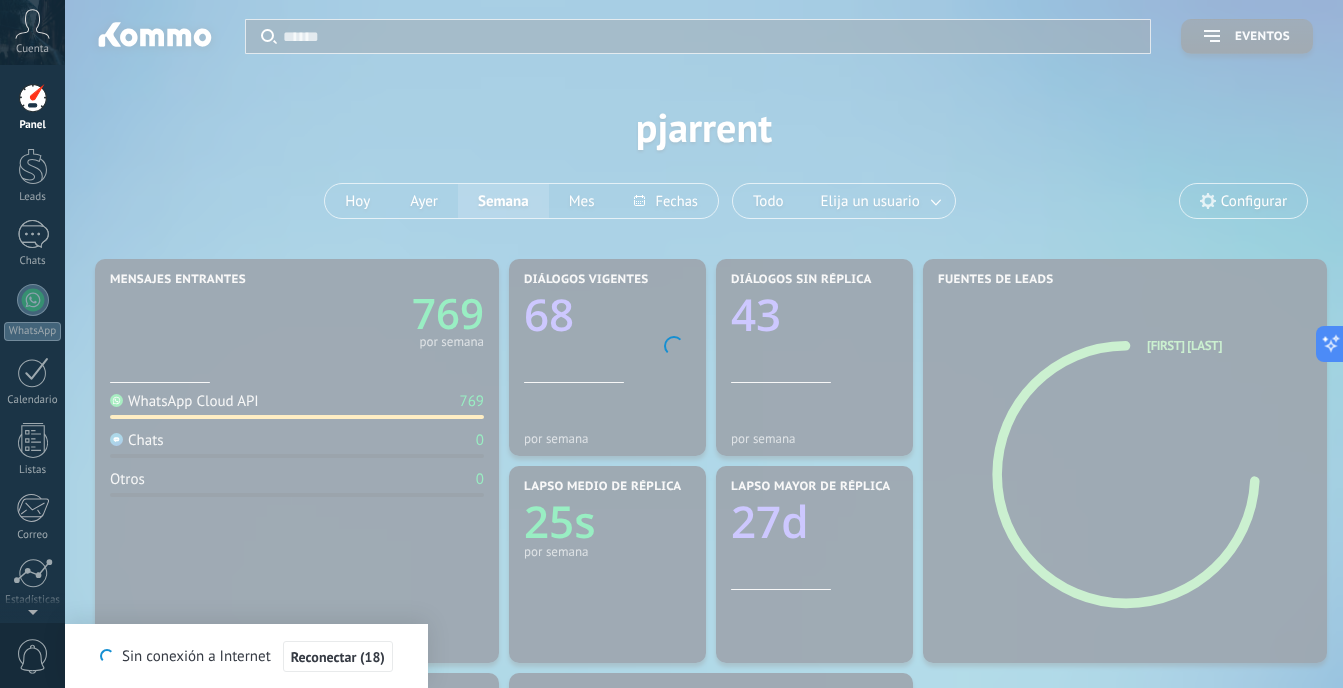 drag, startPoint x: 996, startPoint y: 515, endPoint x: 931, endPoint y: 538, distance: 68.94926 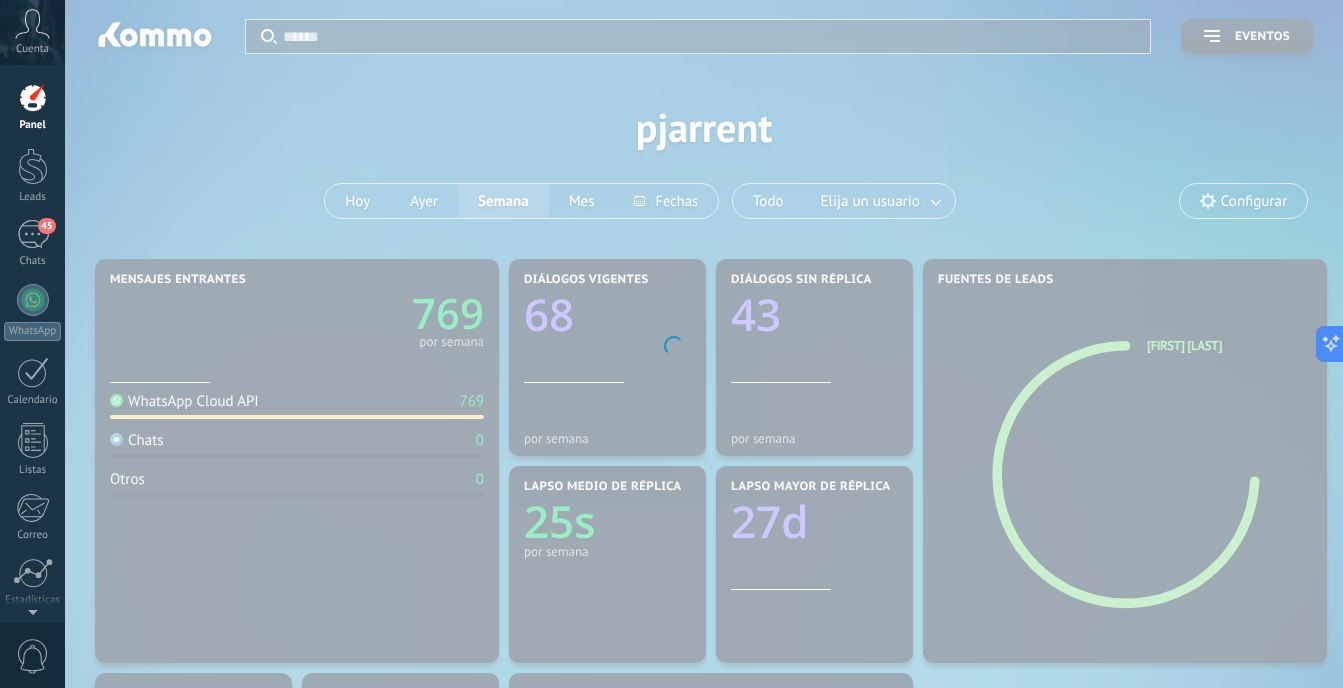 click at bounding box center [671, 344] 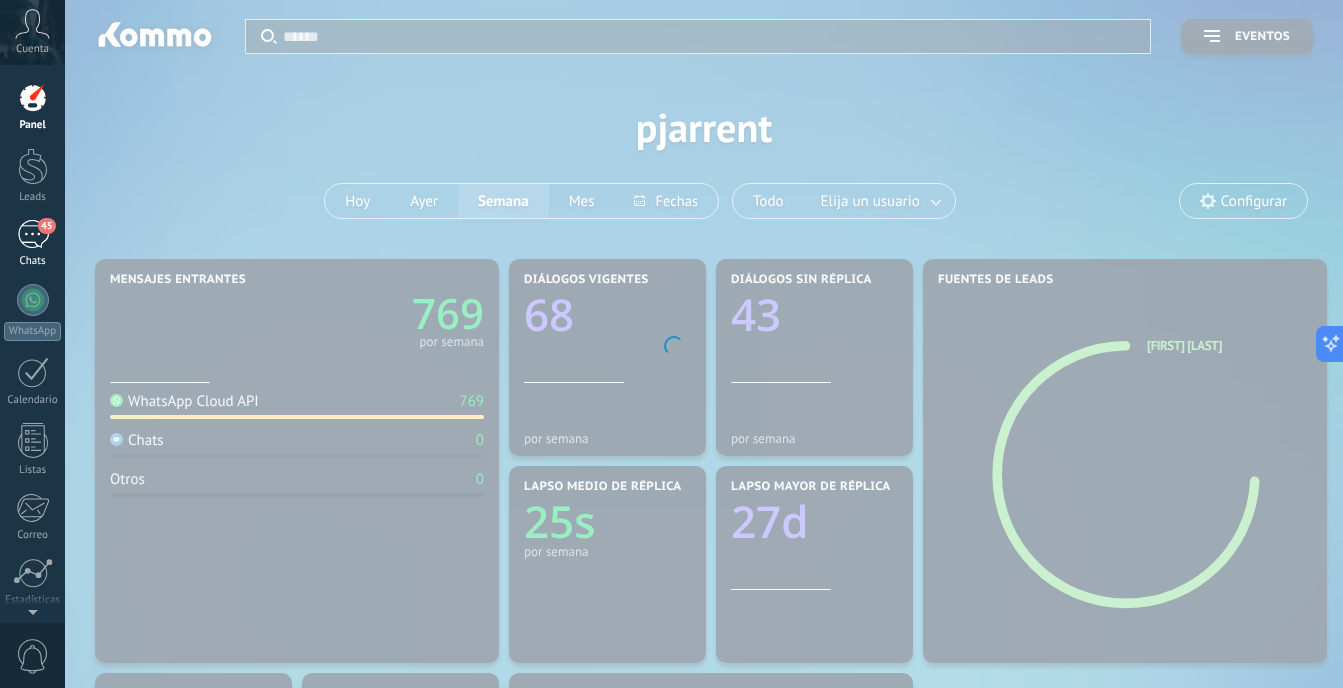 click on "45" at bounding box center [46, 226] 